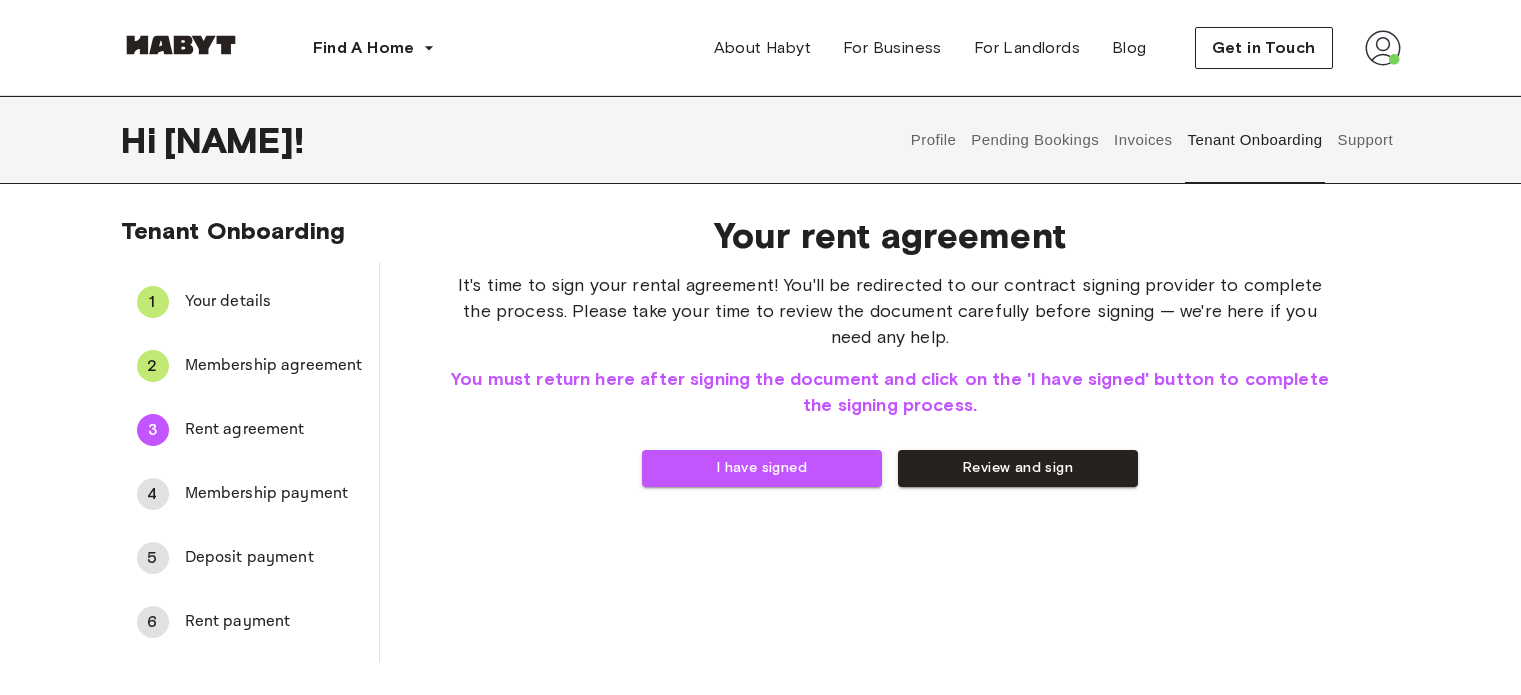 scroll, scrollTop: 0, scrollLeft: 0, axis: both 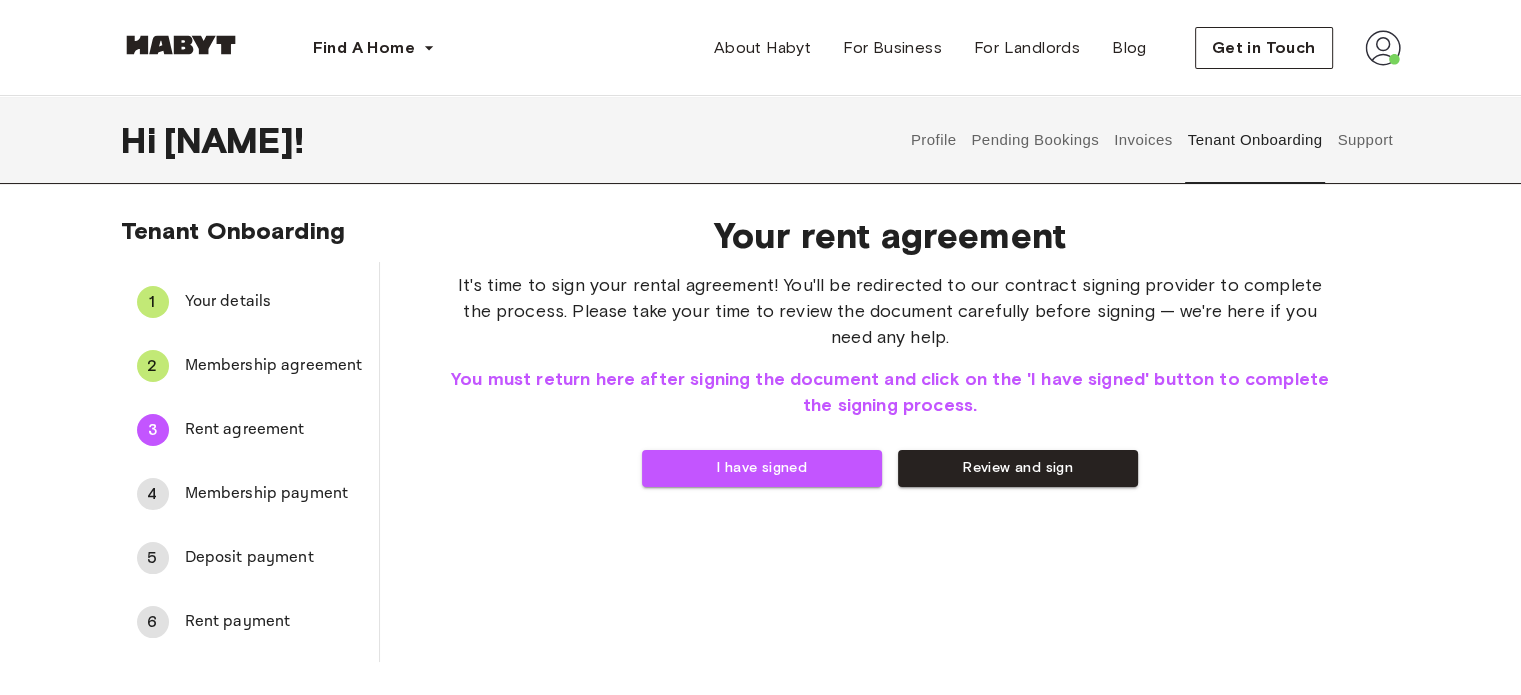 click on "It's time to sign your rental agreement! You'll be redirected to our contract signing provider to complete the process. Please take your time to review the document carefully before signing — we're here if you need any help." at bounding box center [890, 311] 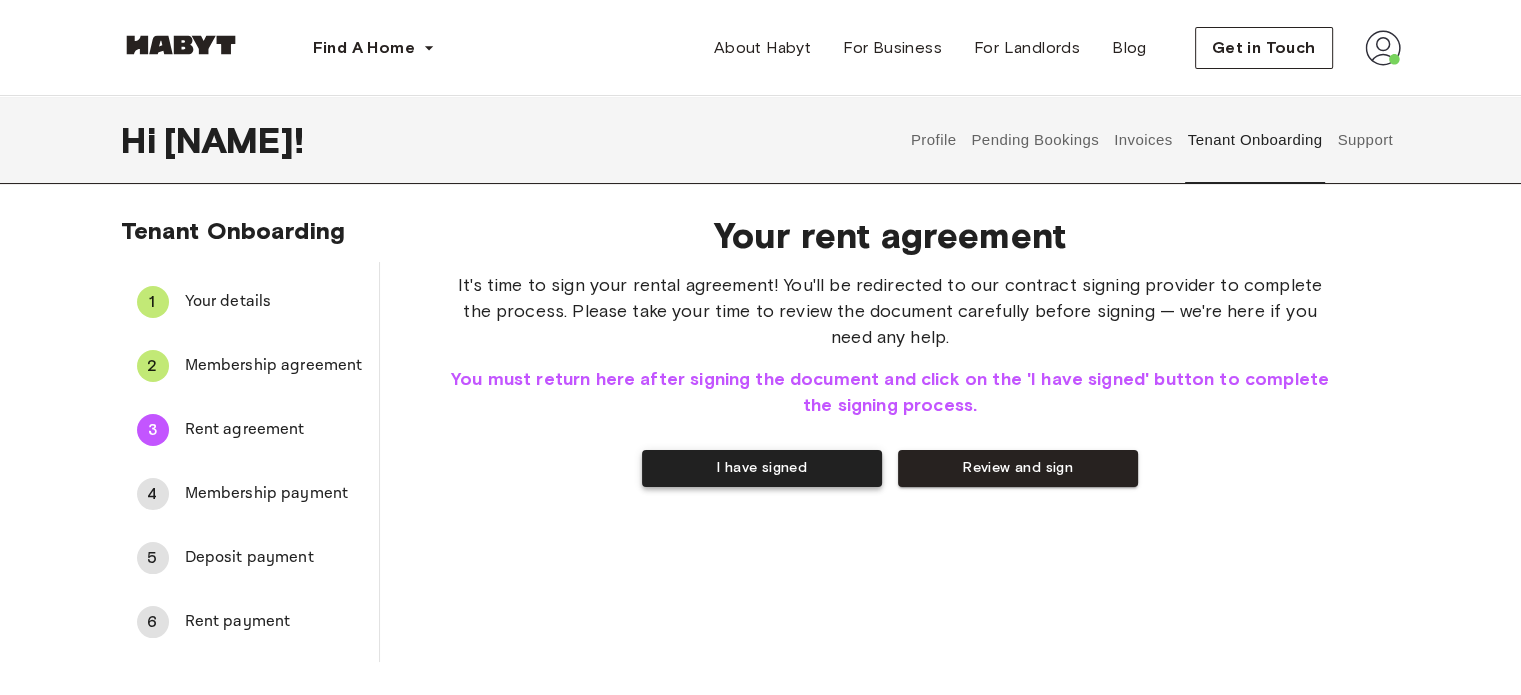click on "I have signed" at bounding box center (762, 468) 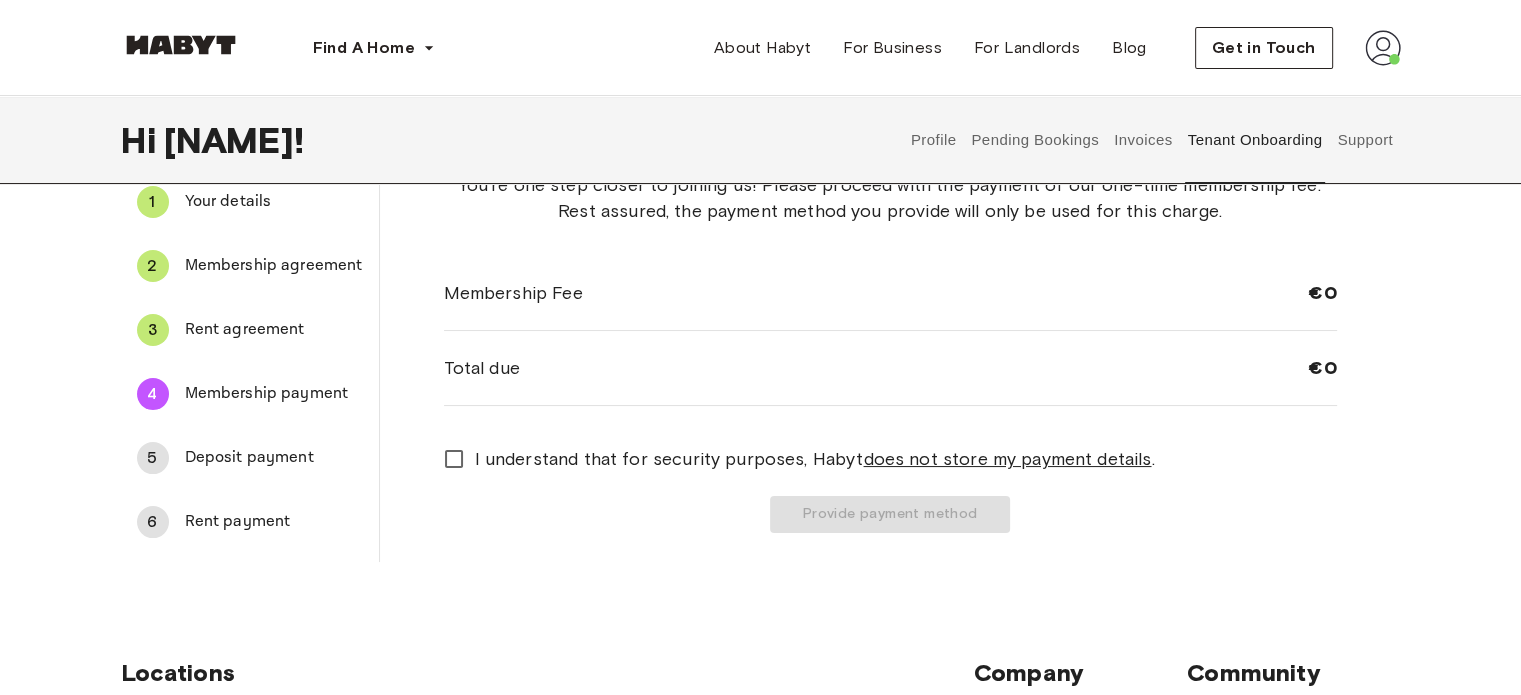 click on "I understand that for security purposes, Habyt  does not store my payment details ." at bounding box center (815, 459) 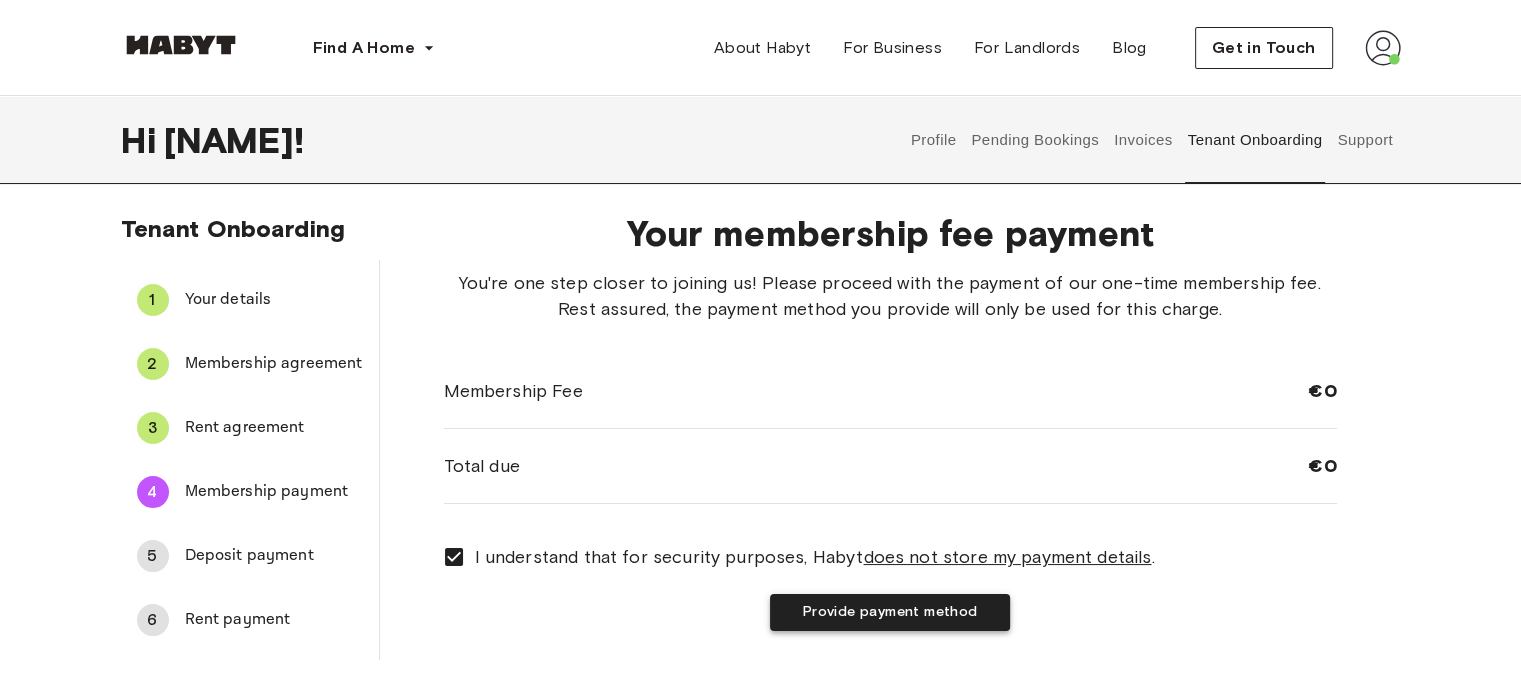 scroll, scrollTop: 0, scrollLeft: 0, axis: both 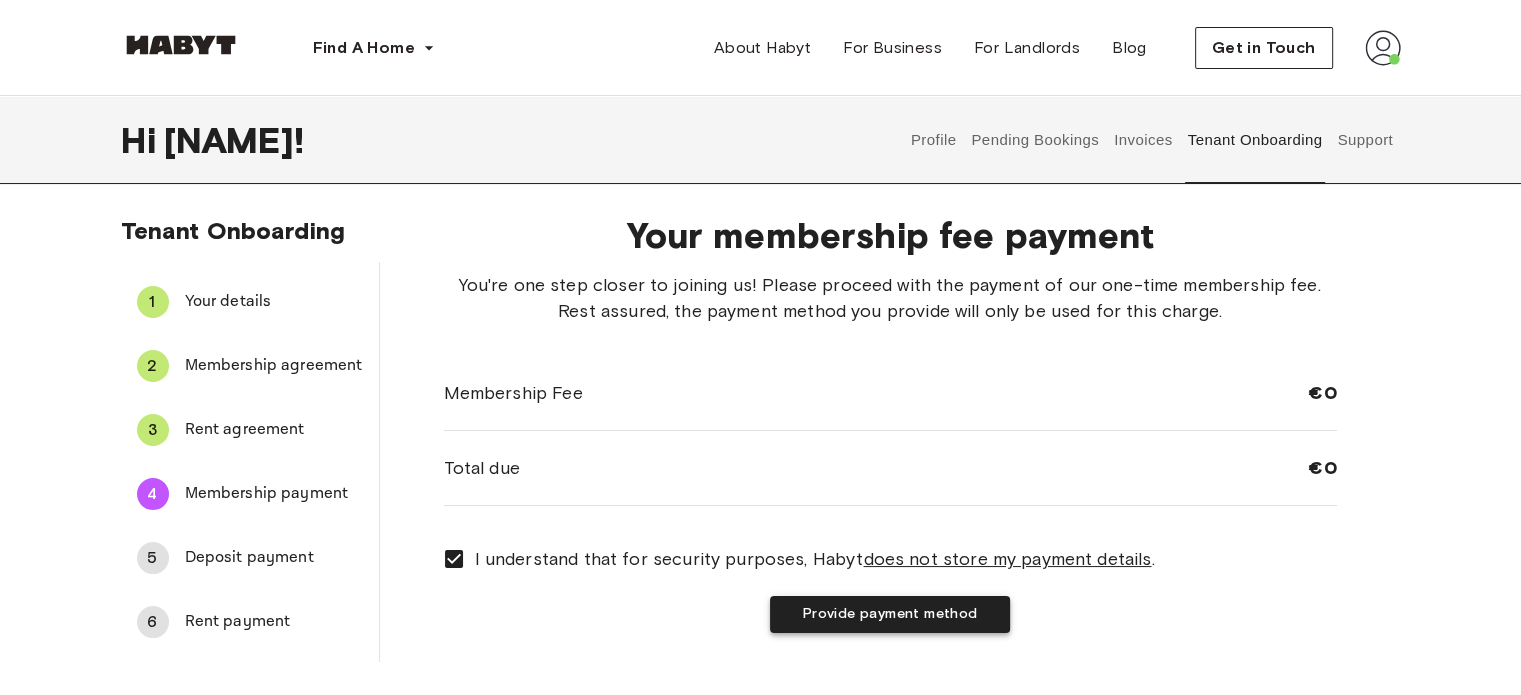 click on "Provide payment method" at bounding box center (890, 614) 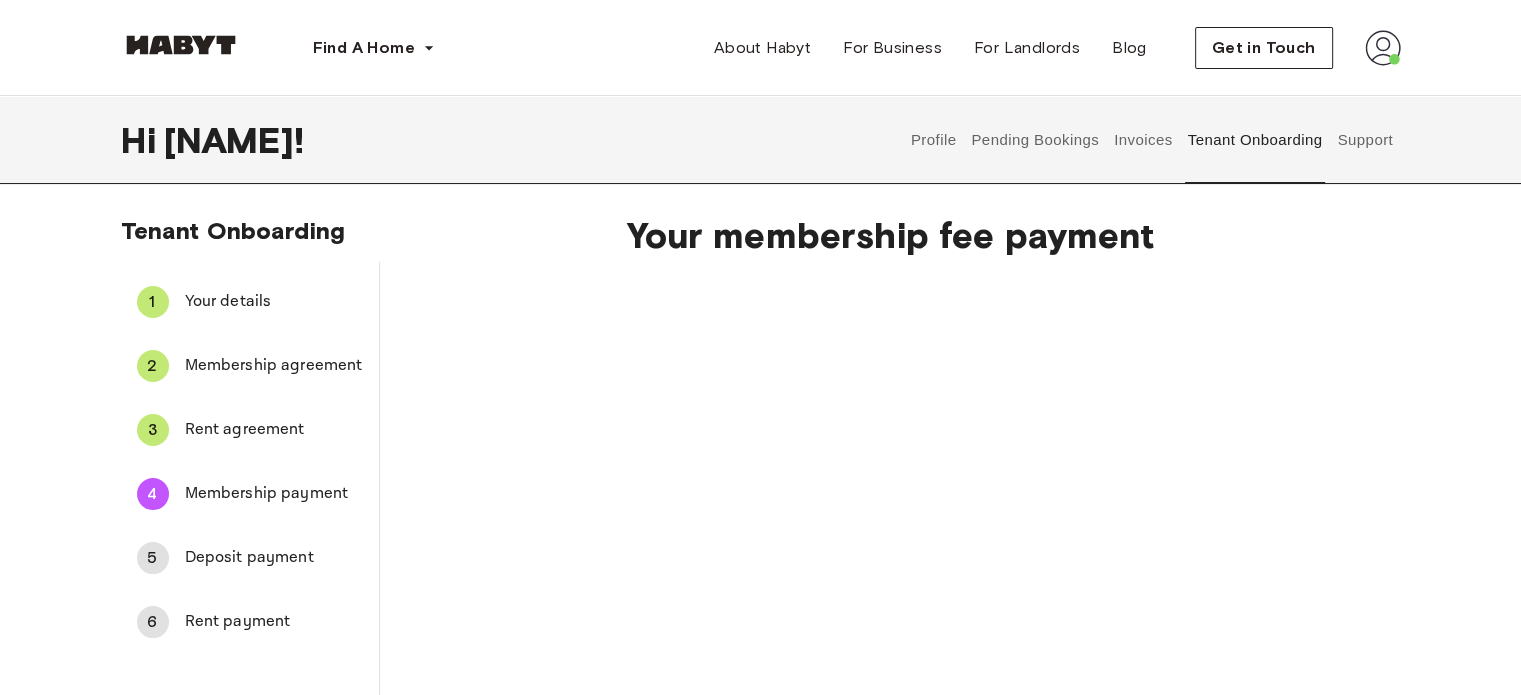 scroll, scrollTop: 414, scrollLeft: 0, axis: vertical 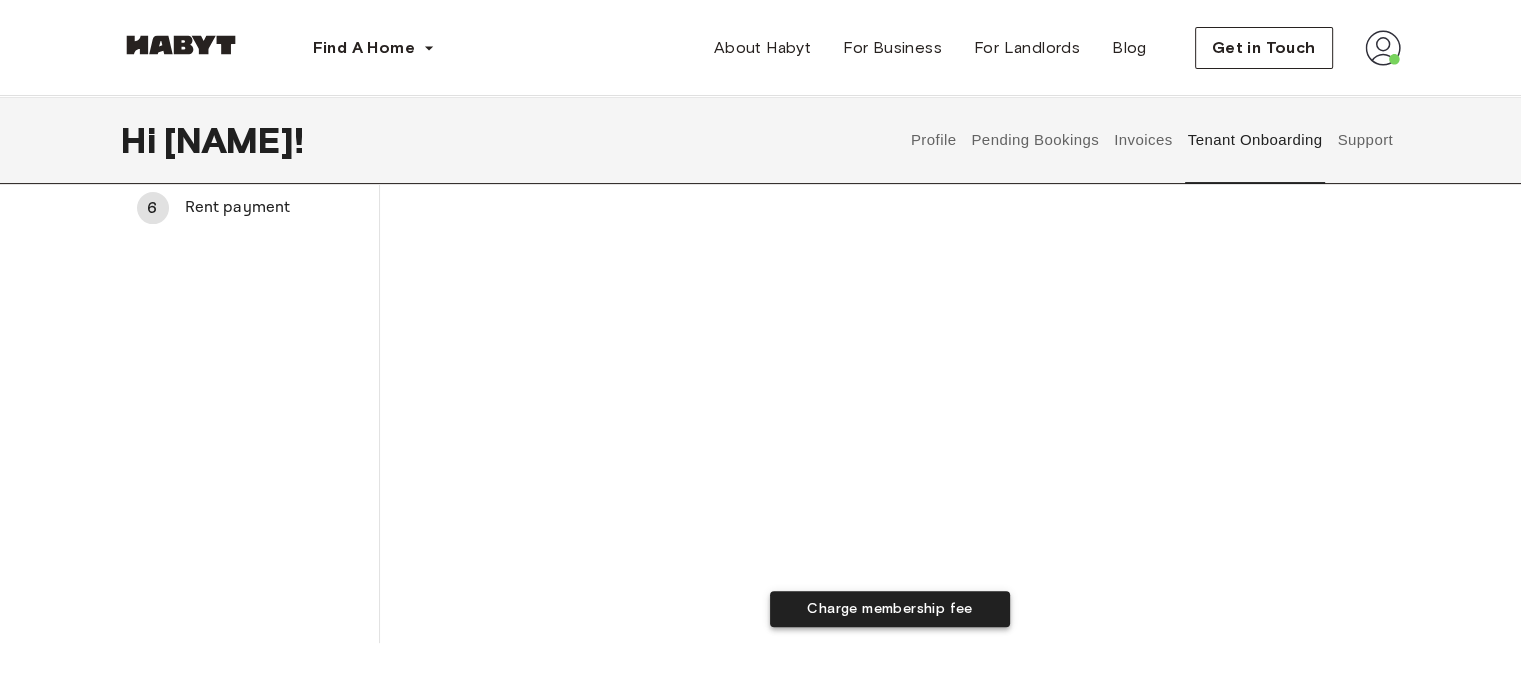 click on "Charge membership fee" at bounding box center [890, 609] 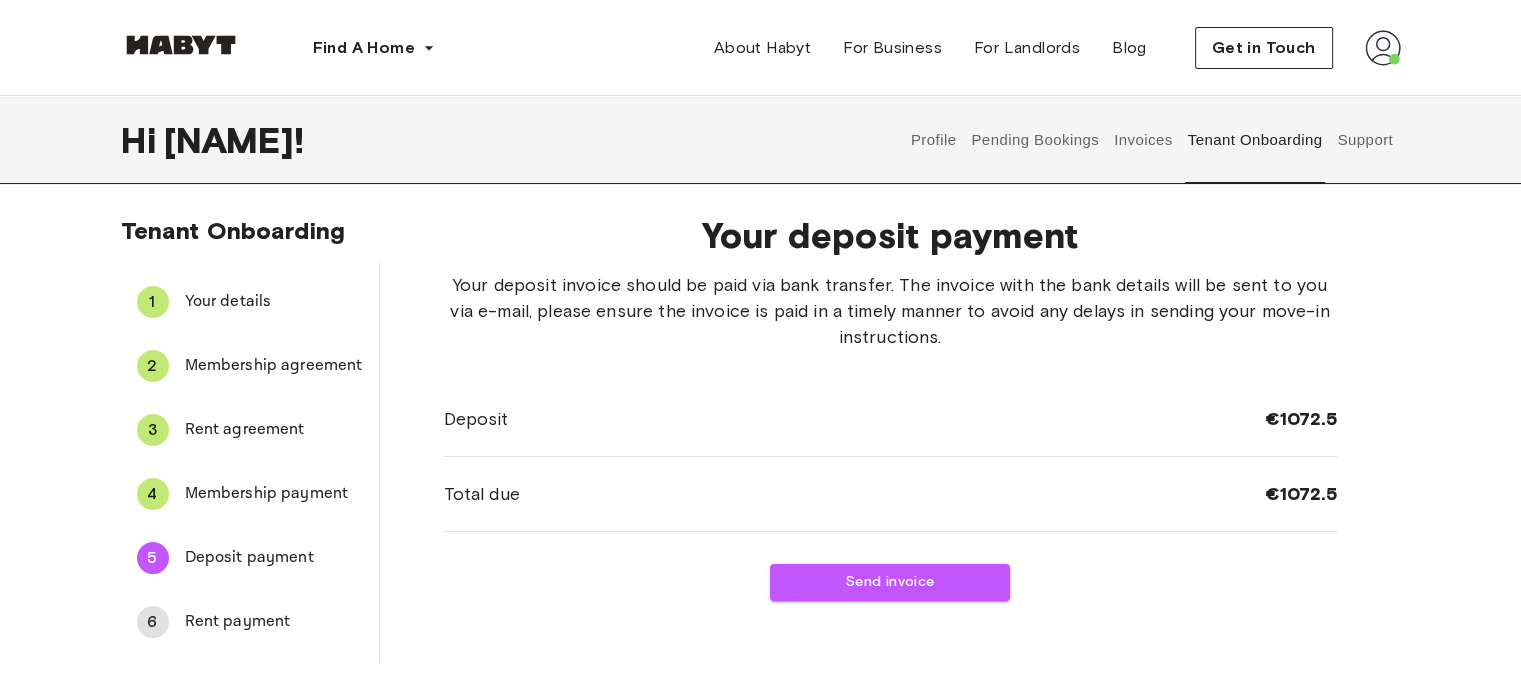 scroll, scrollTop: 0, scrollLeft: 0, axis: both 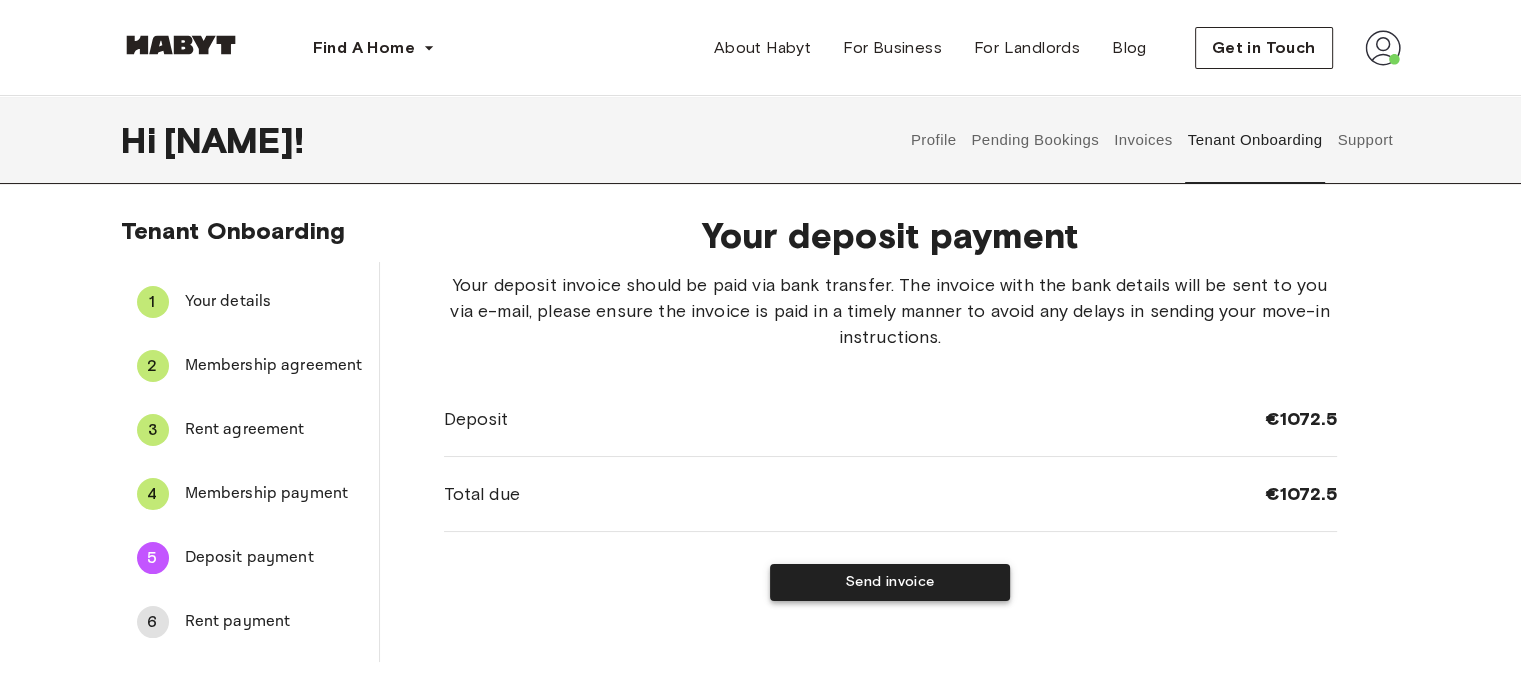 click on "Send invoice" at bounding box center (890, 582) 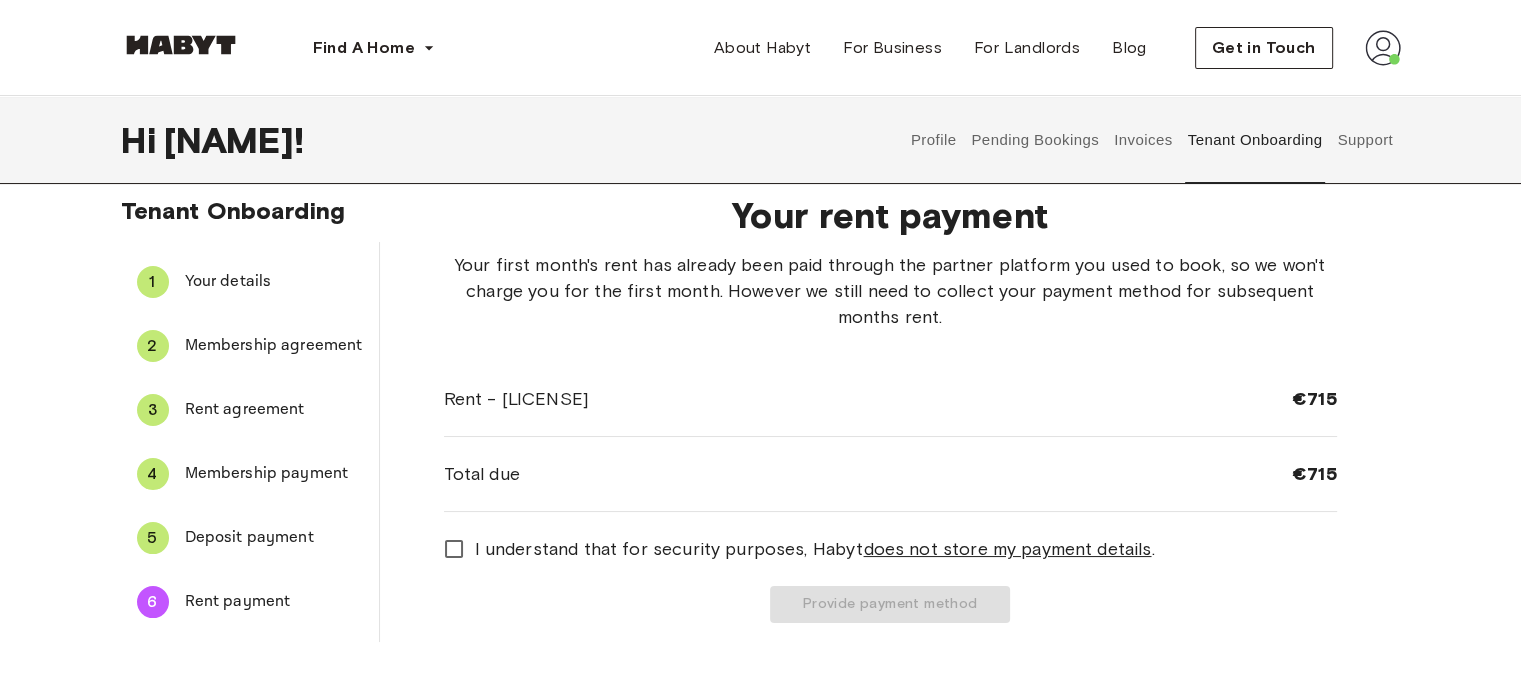 scroll, scrollTop: 20, scrollLeft: 0, axis: vertical 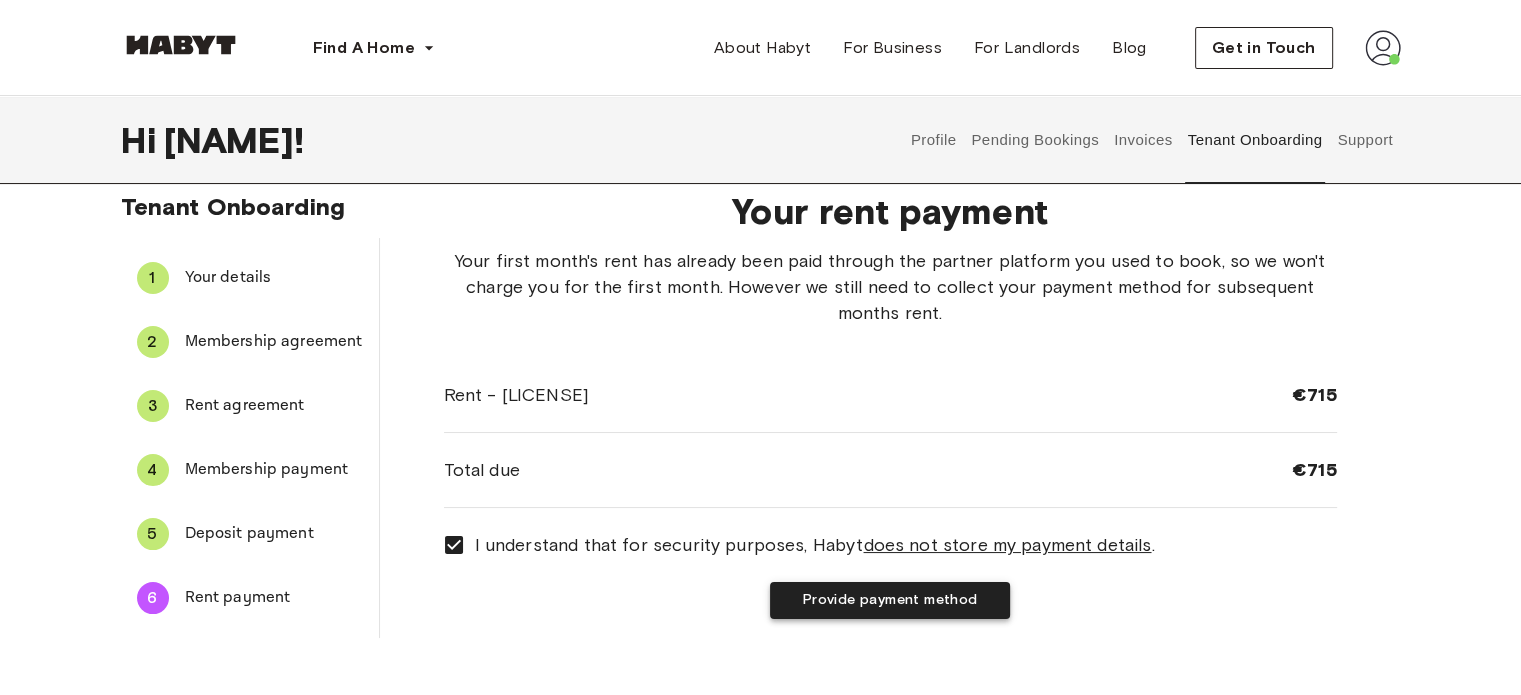 click on "Provide payment method" at bounding box center (890, 600) 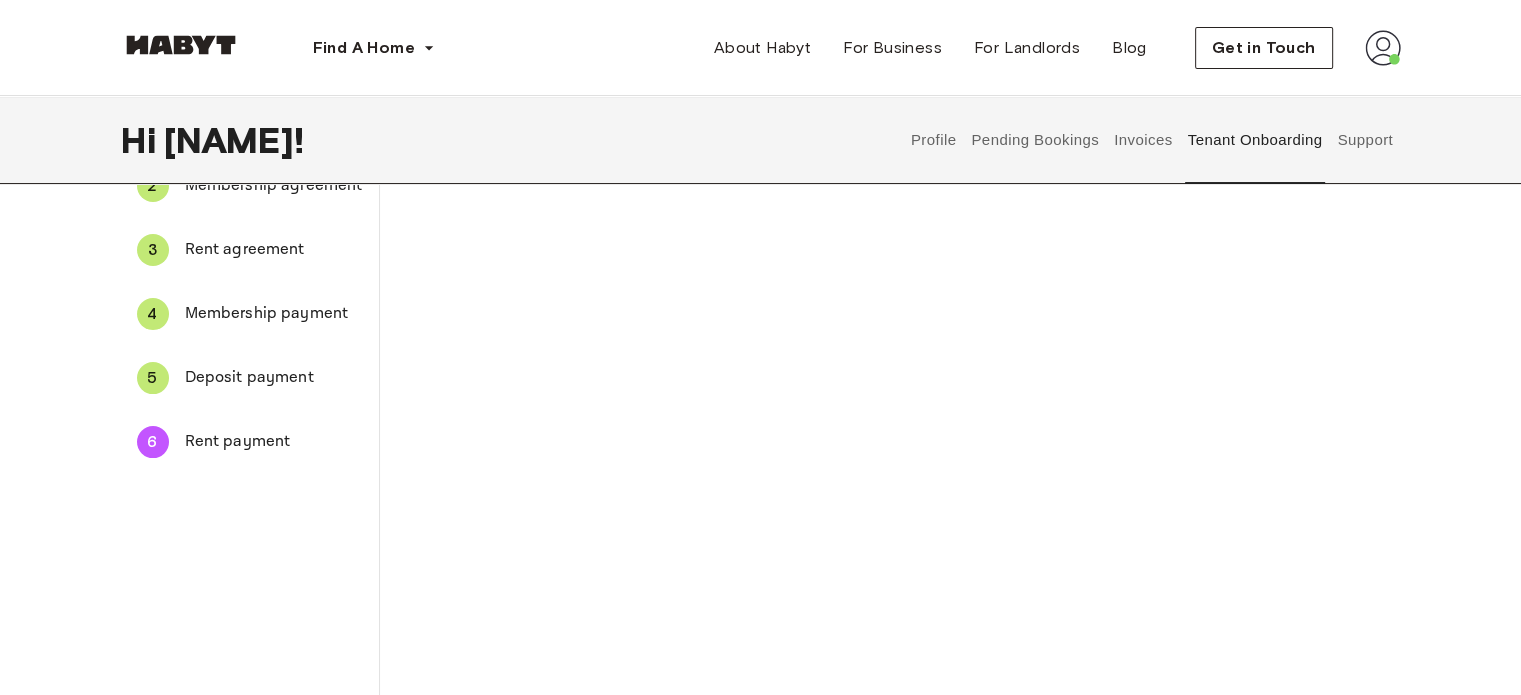scroll, scrollTop: 572, scrollLeft: 0, axis: vertical 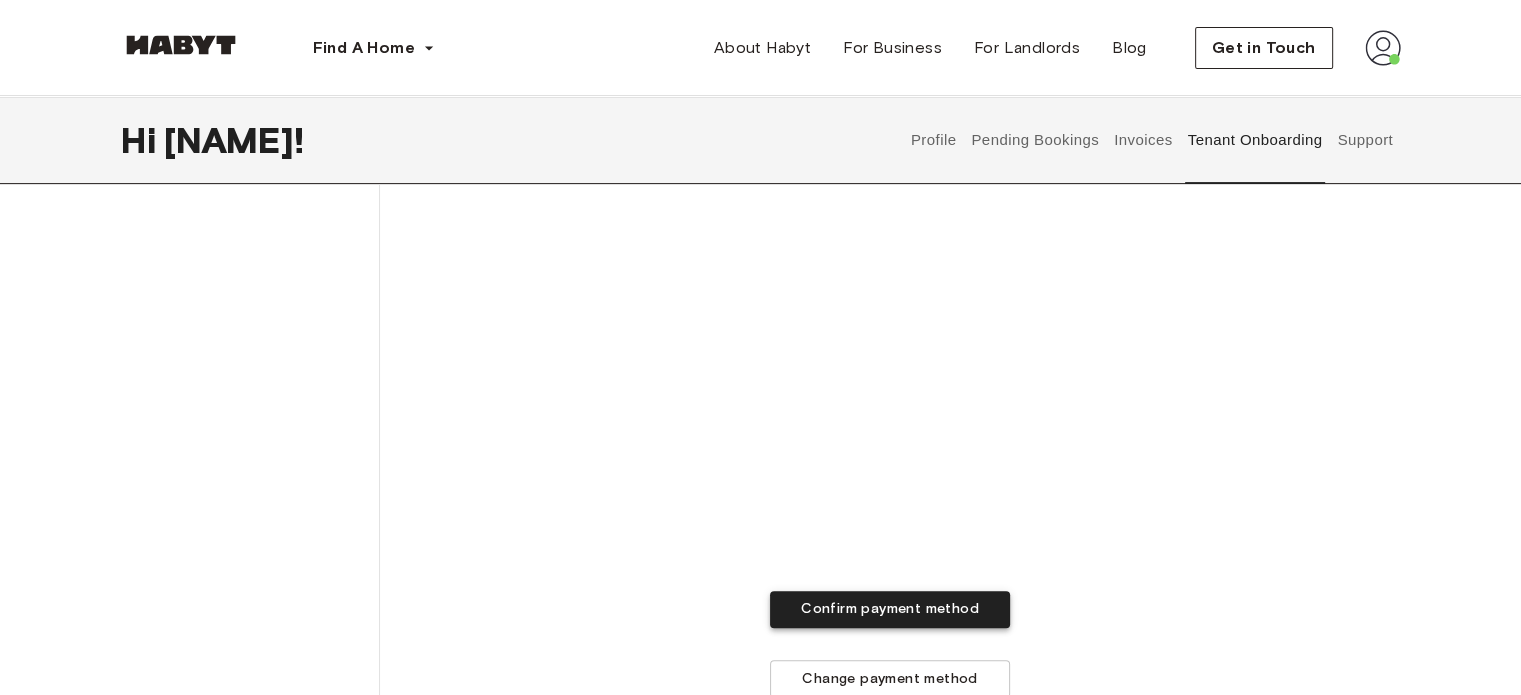click on "Confirm payment method" at bounding box center [890, 609] 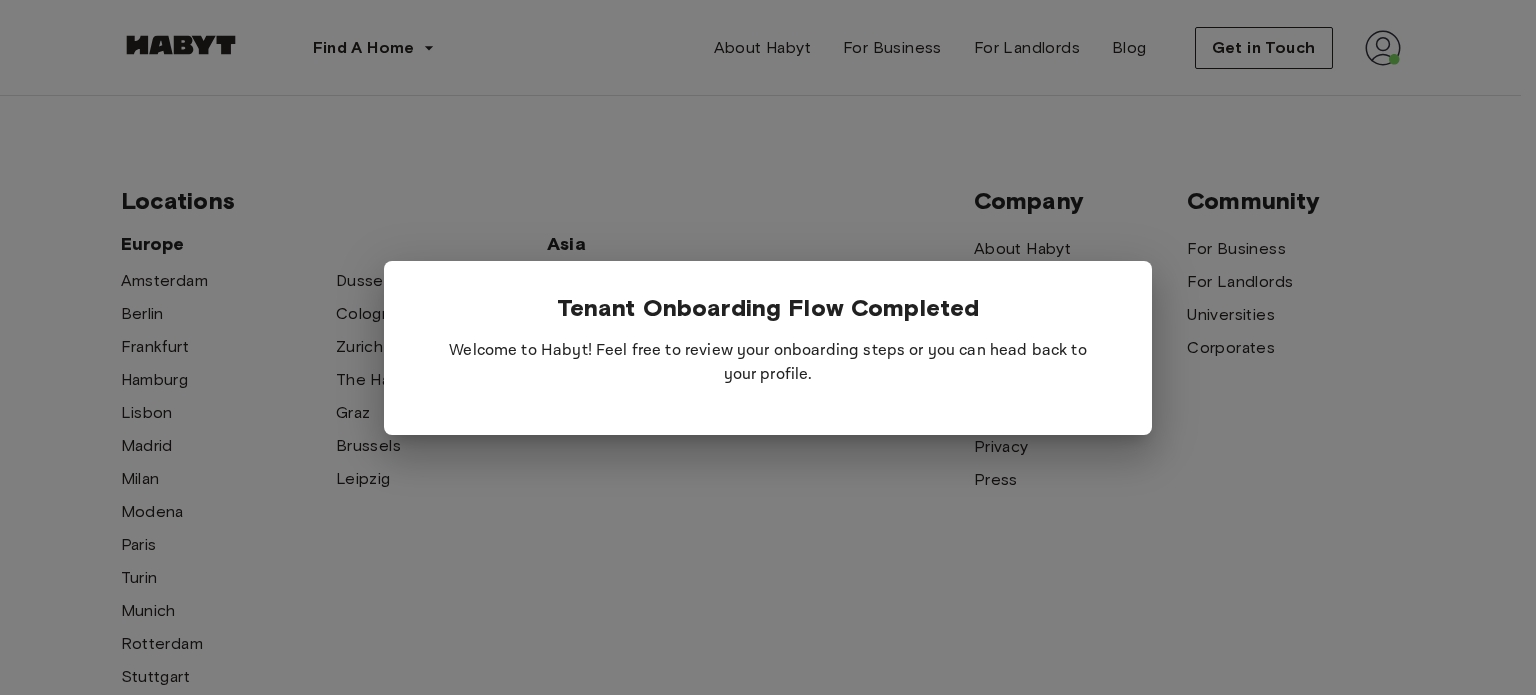 click at bounding box center (768, 347) 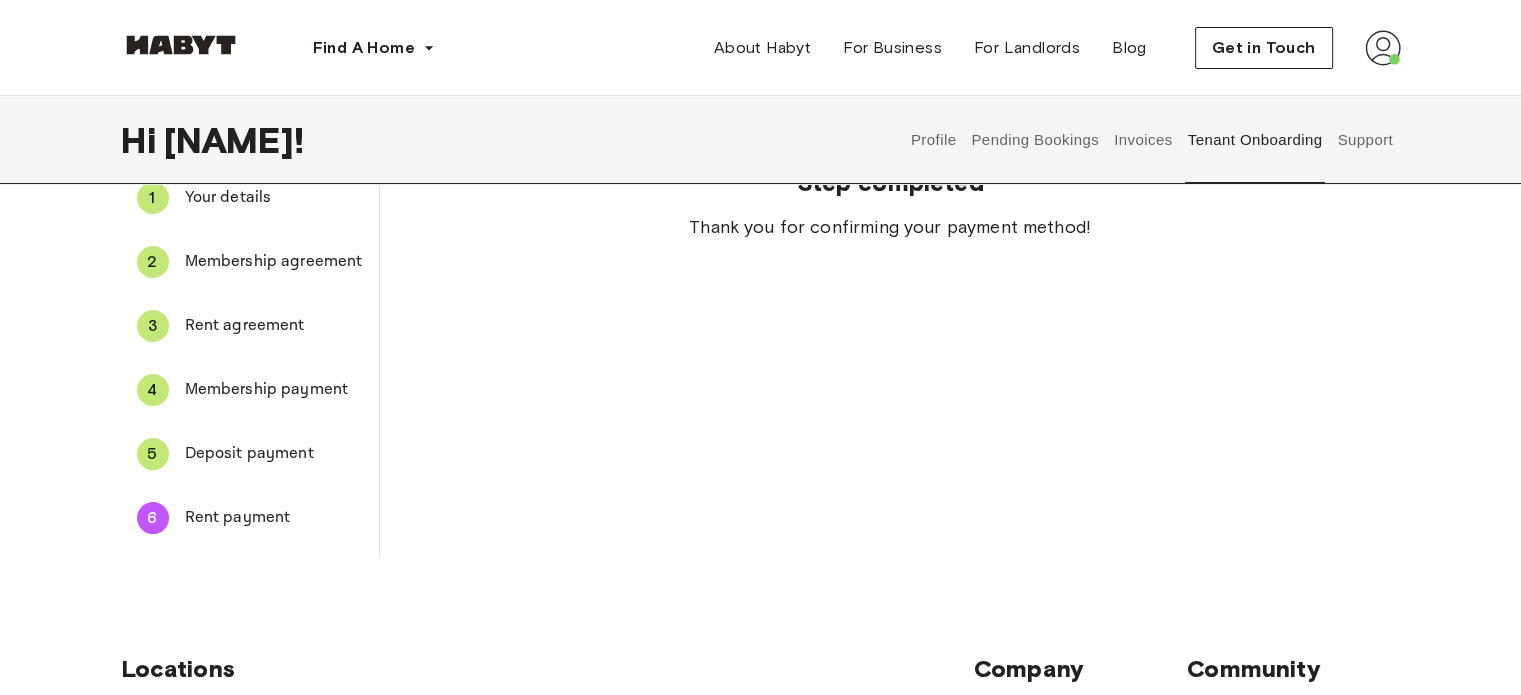 scroll, scrollTop: 8, scrollLeft: 0, axis: vertical 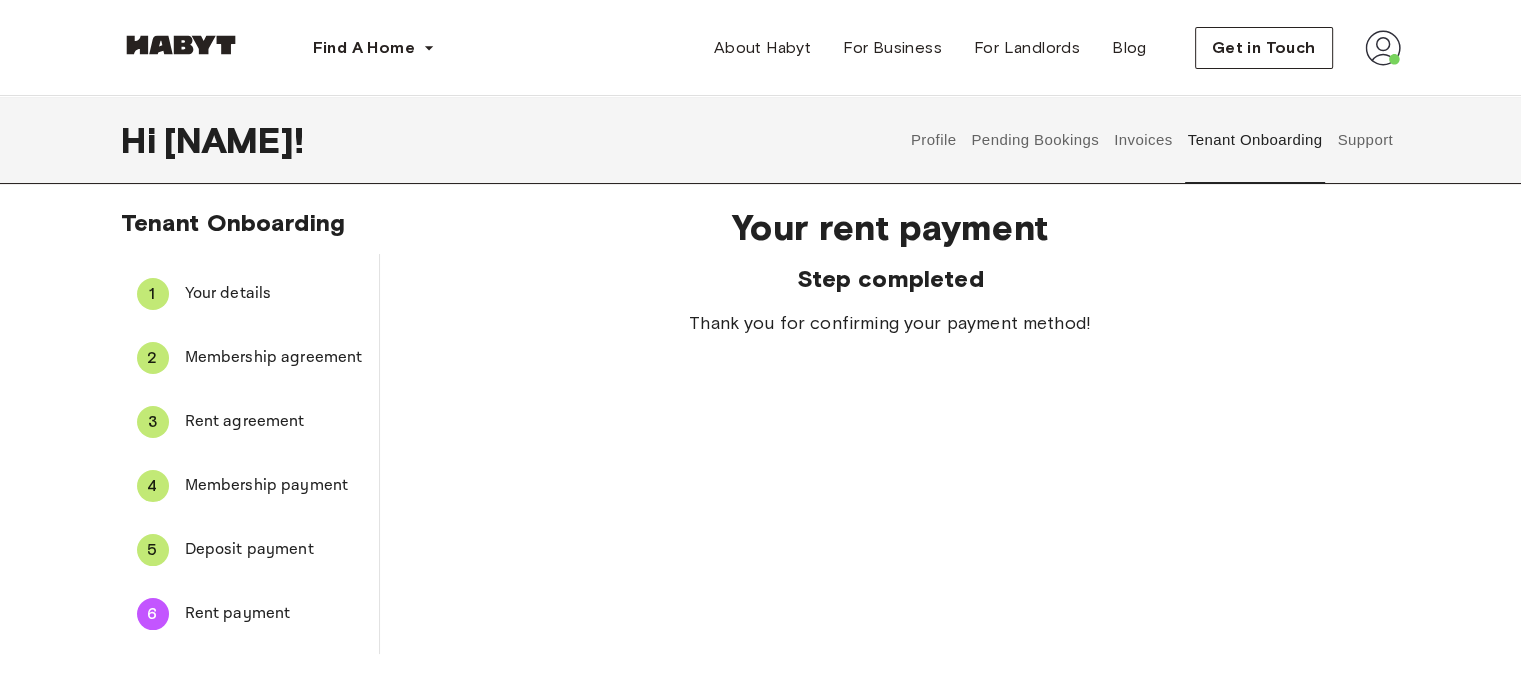 click at bounding box center [1383, 48] 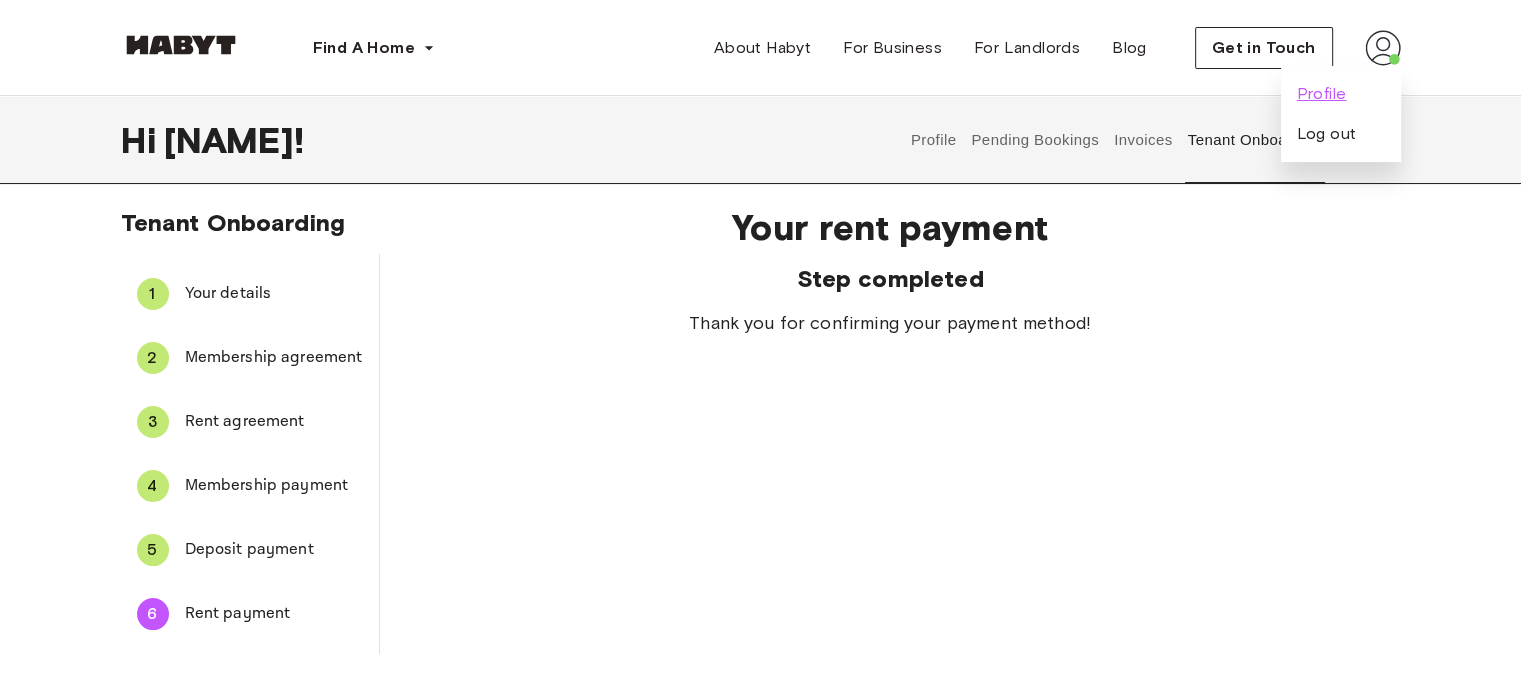click on "Profile" at bounding box center (1322, 94) 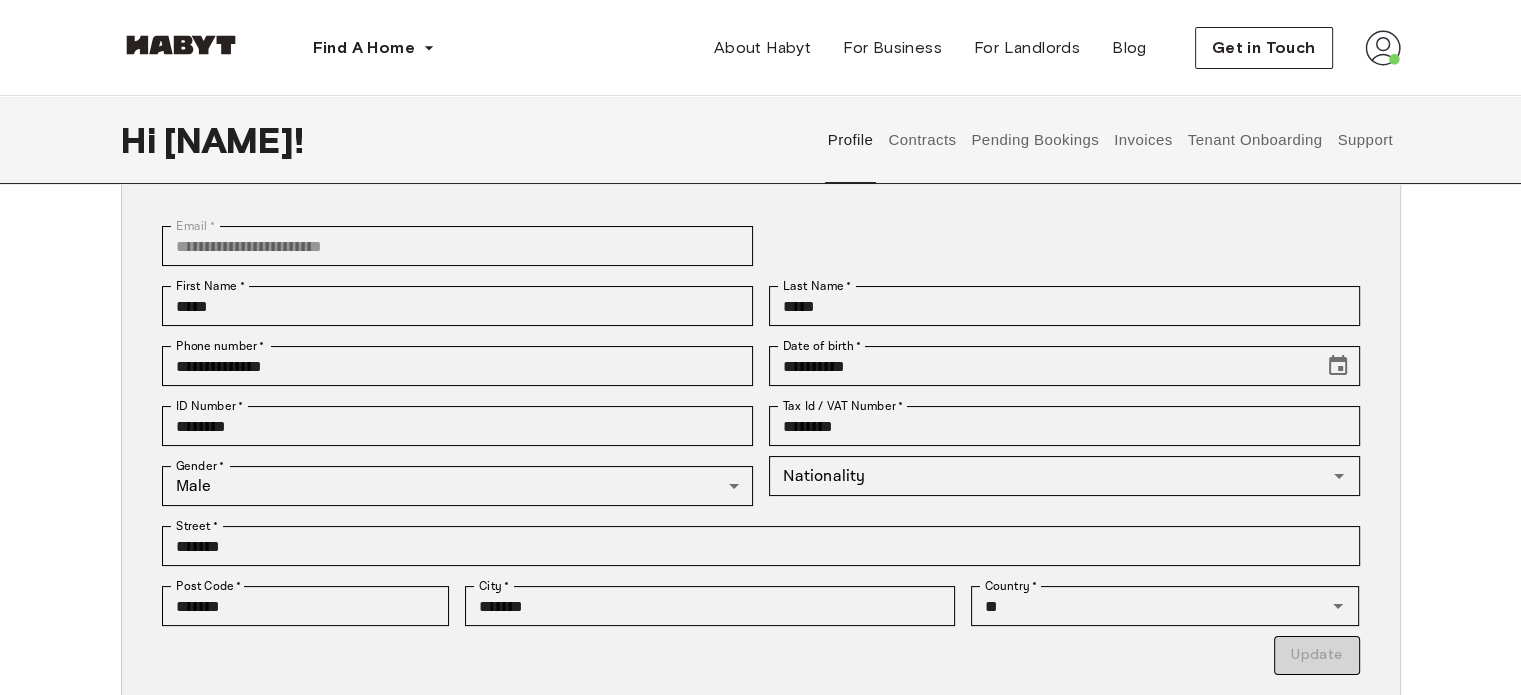 scroll, scrollTop: 122, scrollLeft: 0, axis: vertical 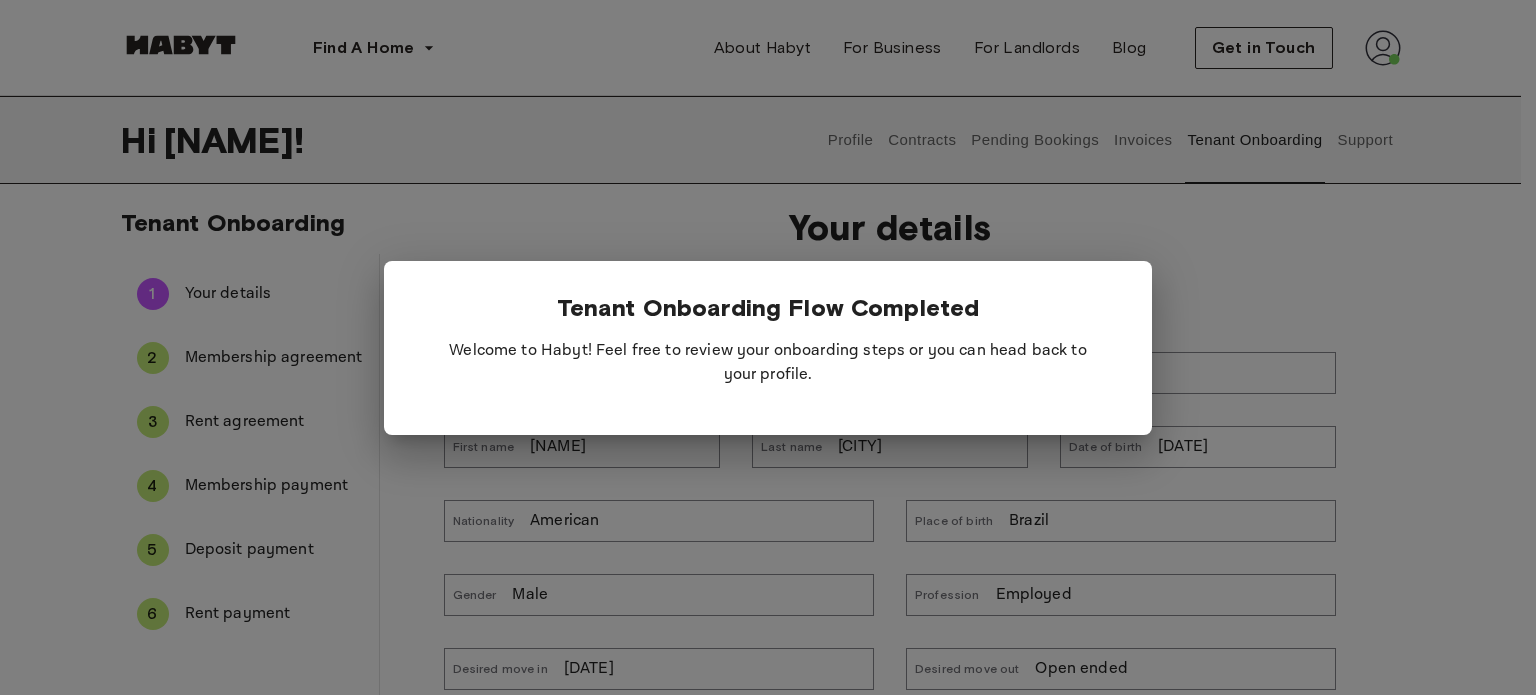 click at bounding box center [768, 347] 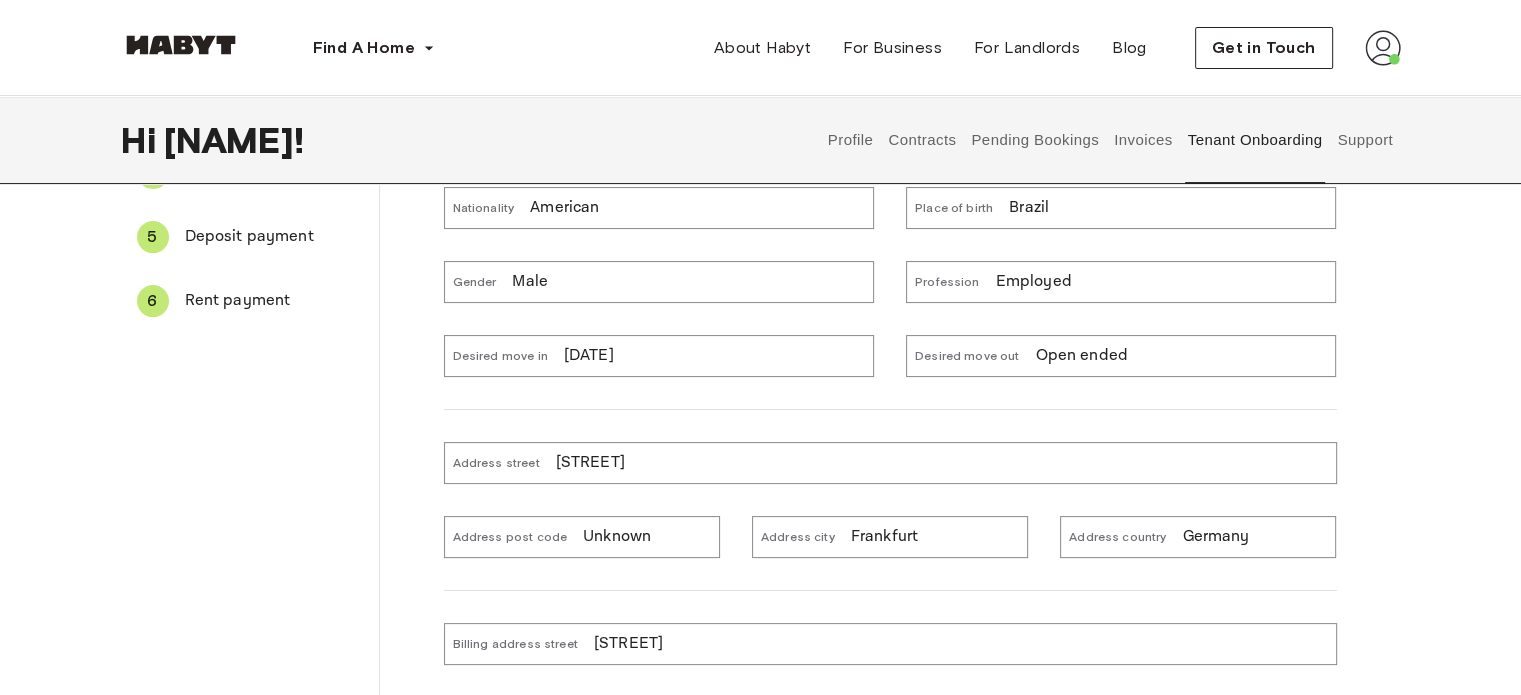 scroll, scrollTop: 205, scrollLeft: 0, axis: vertical 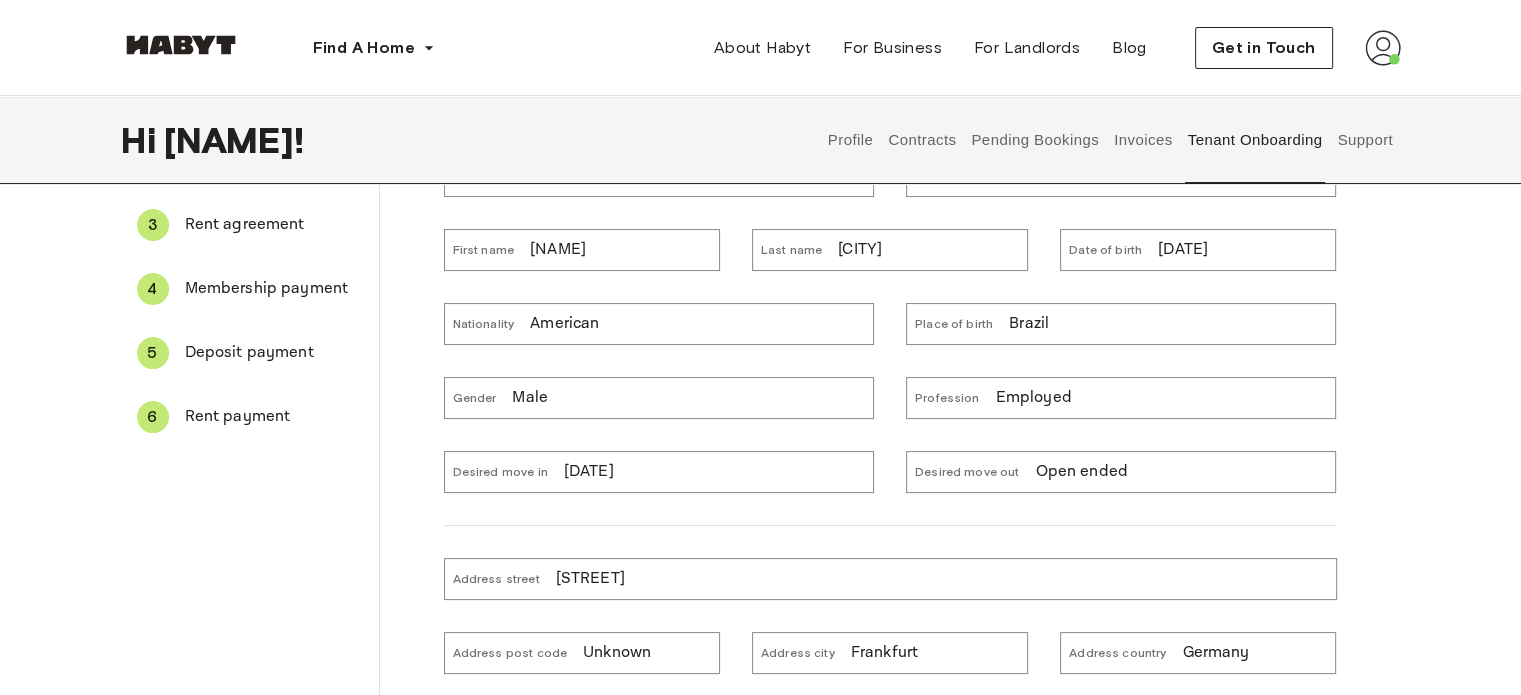click on "Membership payment" at bounding box center [274, 289] 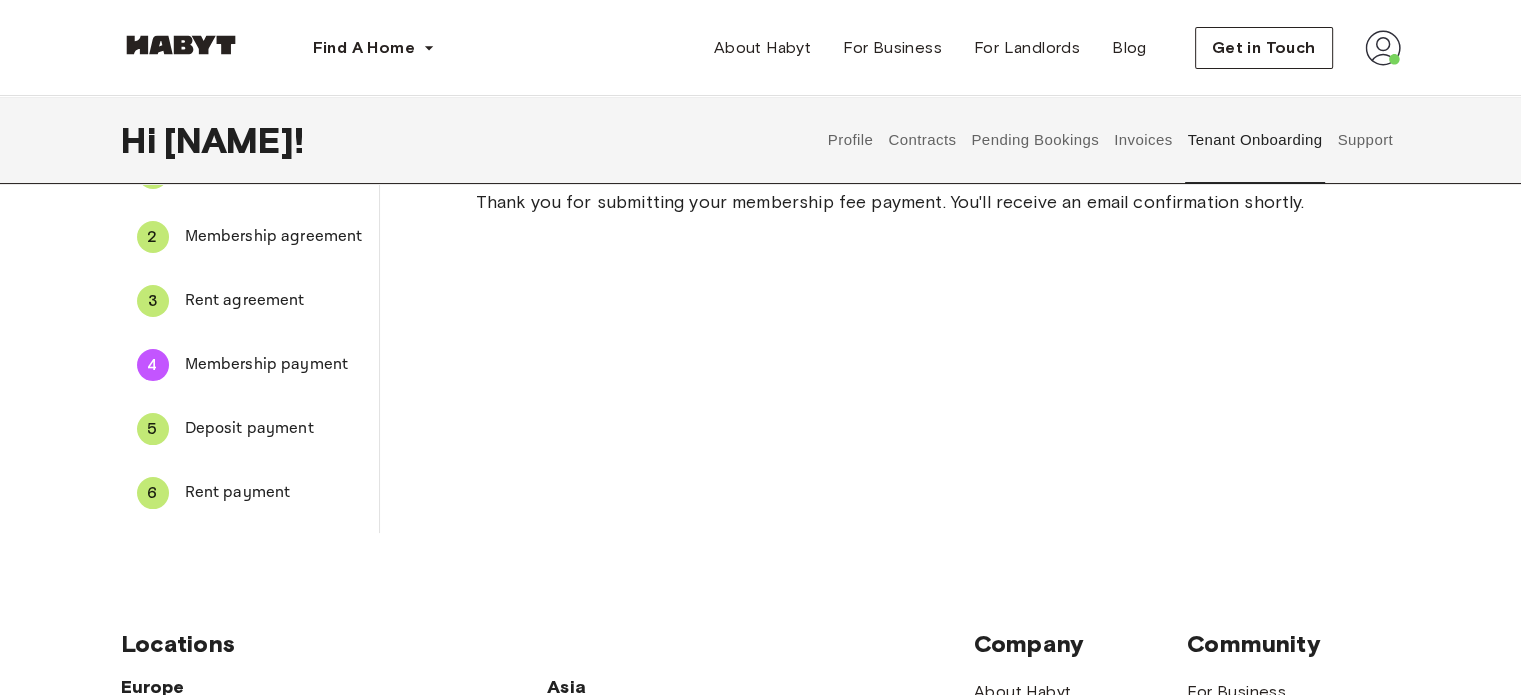 scroll, scrollTop: 0, scrollLeft: 0, axis: both 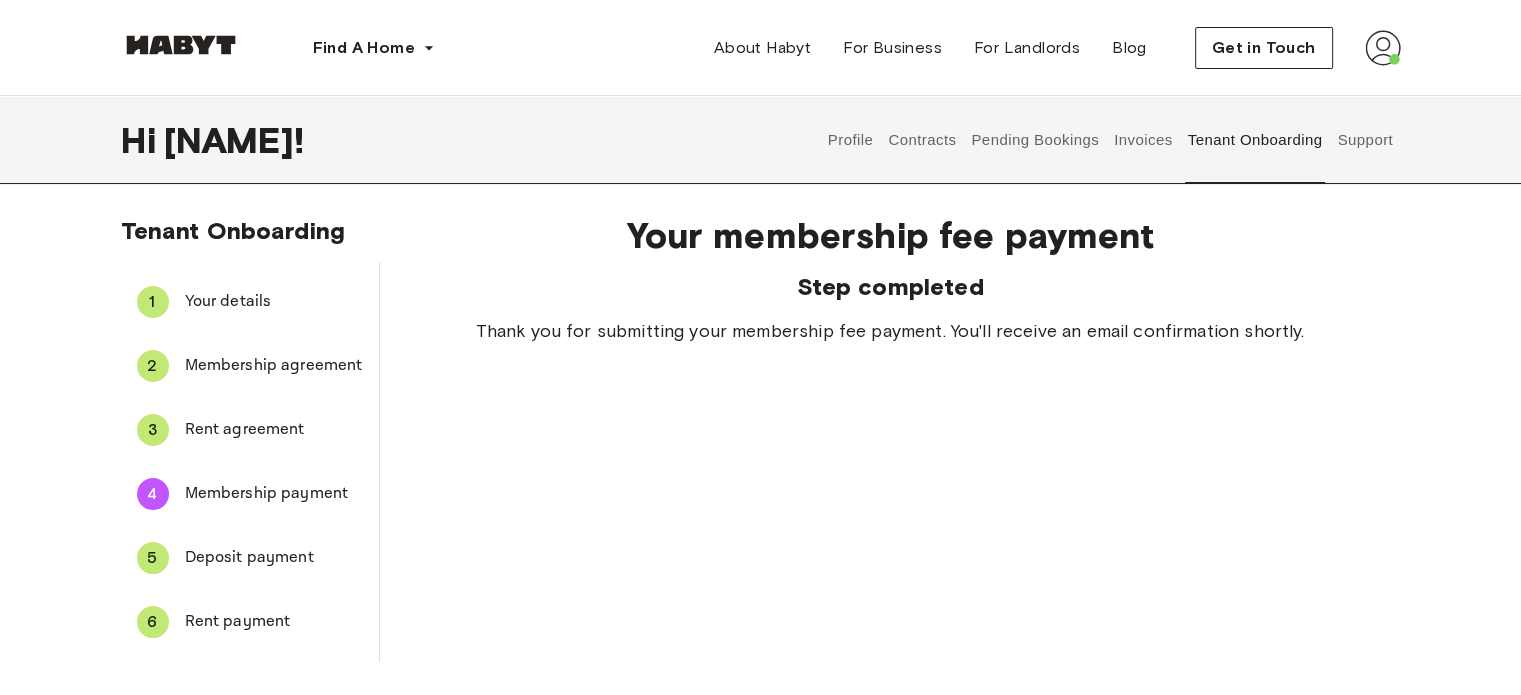 click on "Deposit payment" at bounding box center [274, 558] 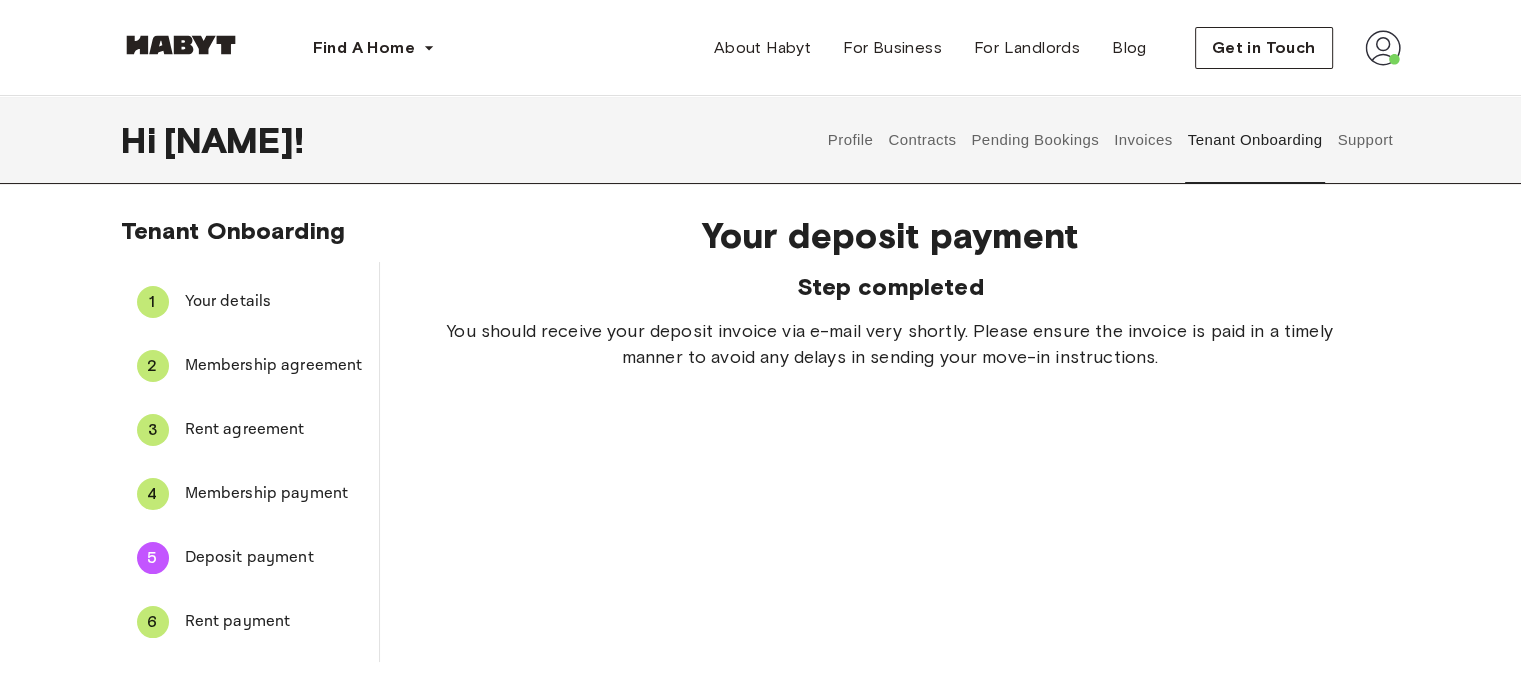 scroll, scrollTop: 186, scrollLeft: 0, axis: vertical 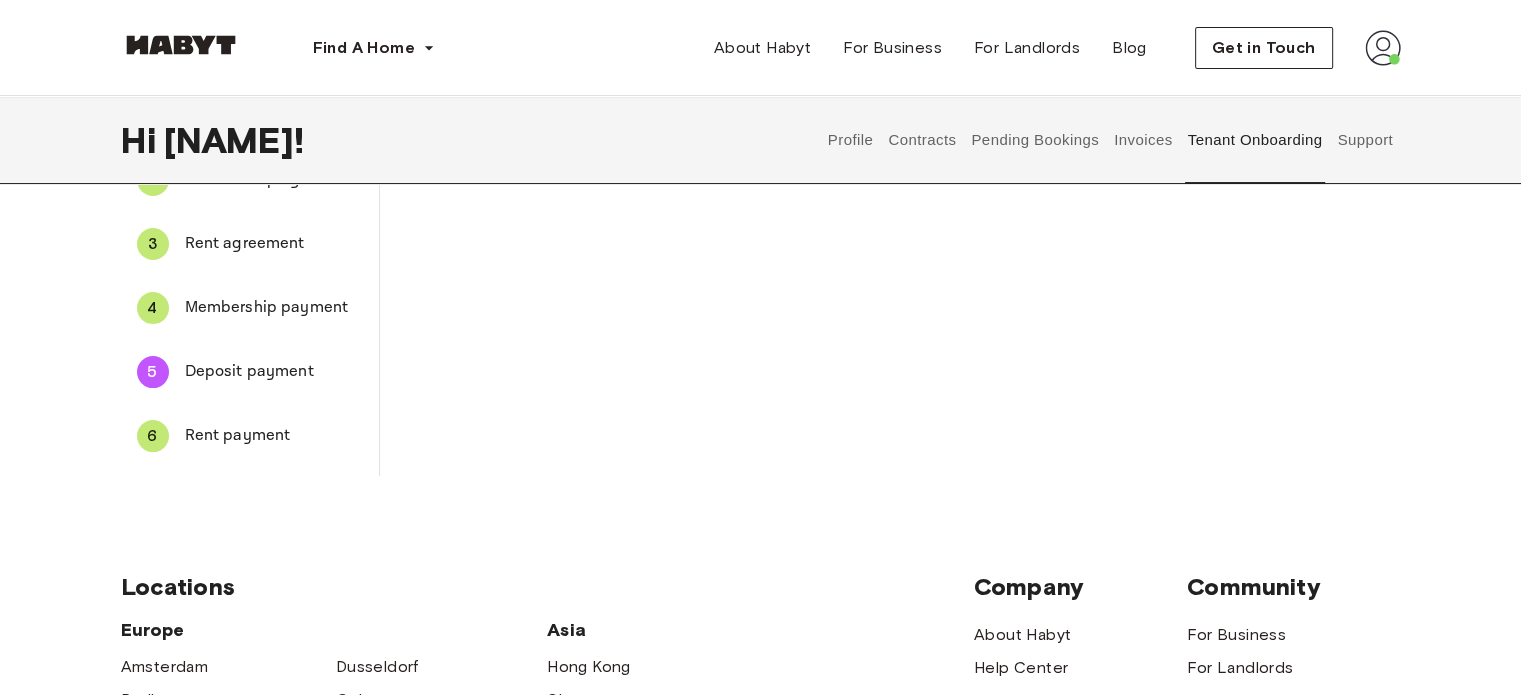 click on "6 Rent payment" at bounding box center (250, 436) 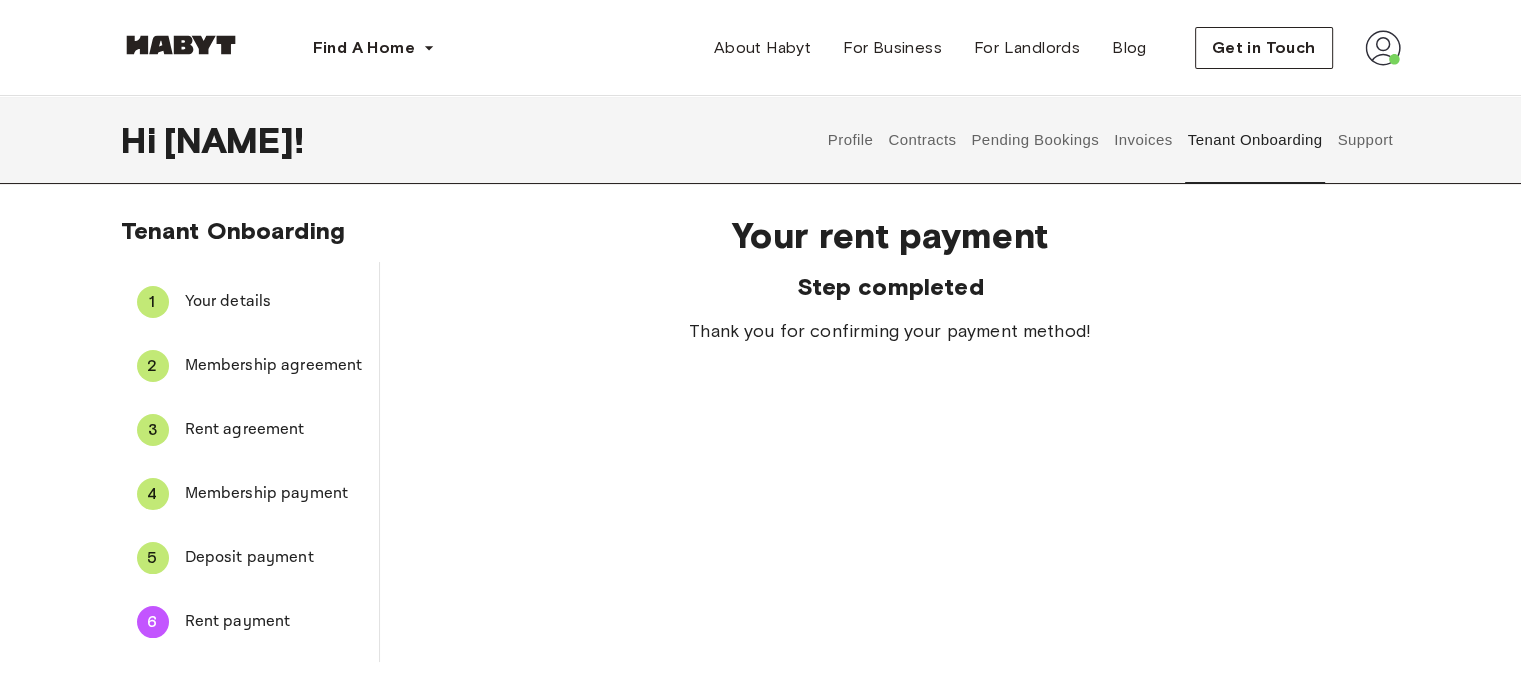 scroll, scrollTop: 0, scrollLeft: 0, axis: both 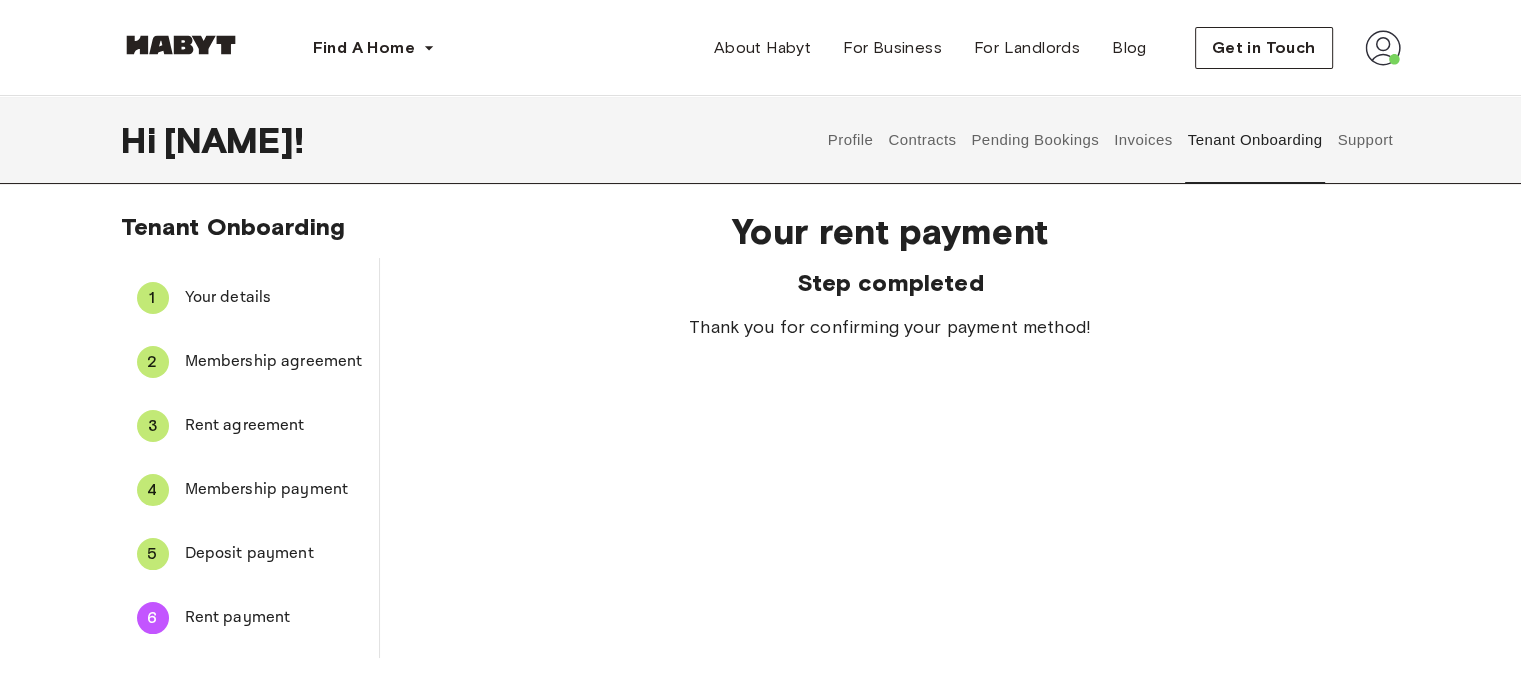 click on "Invoices" at bounding box center [1143, 140] 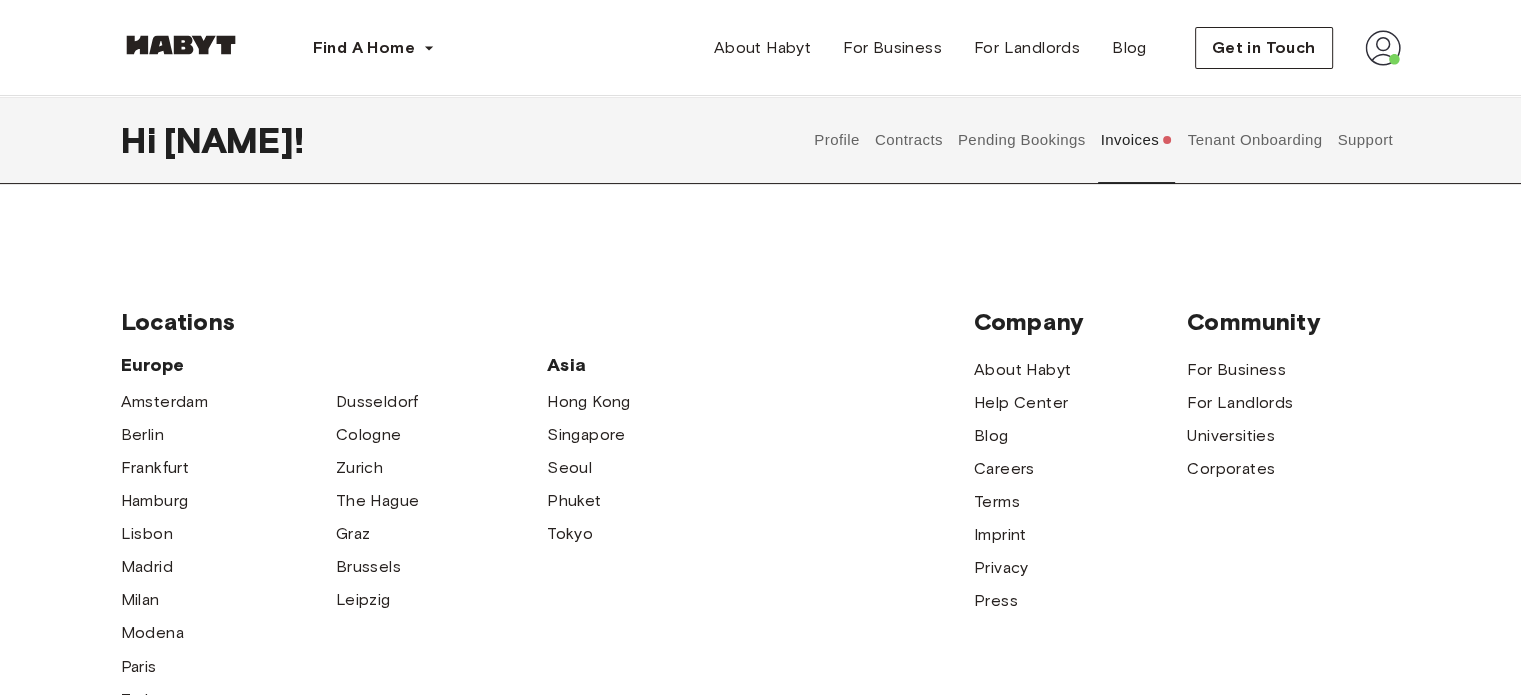 scroll, scrollTop: 0, scrollLeft: 0, axis: both 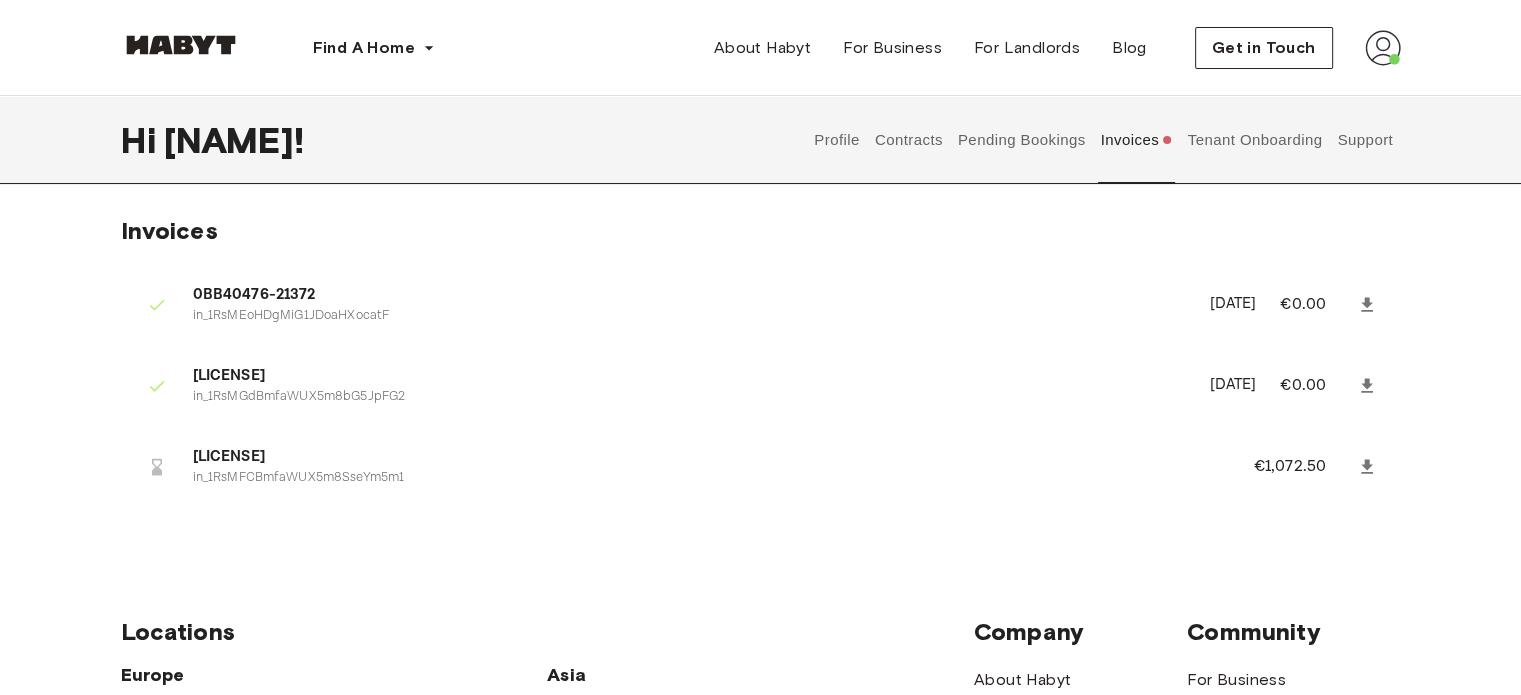 click 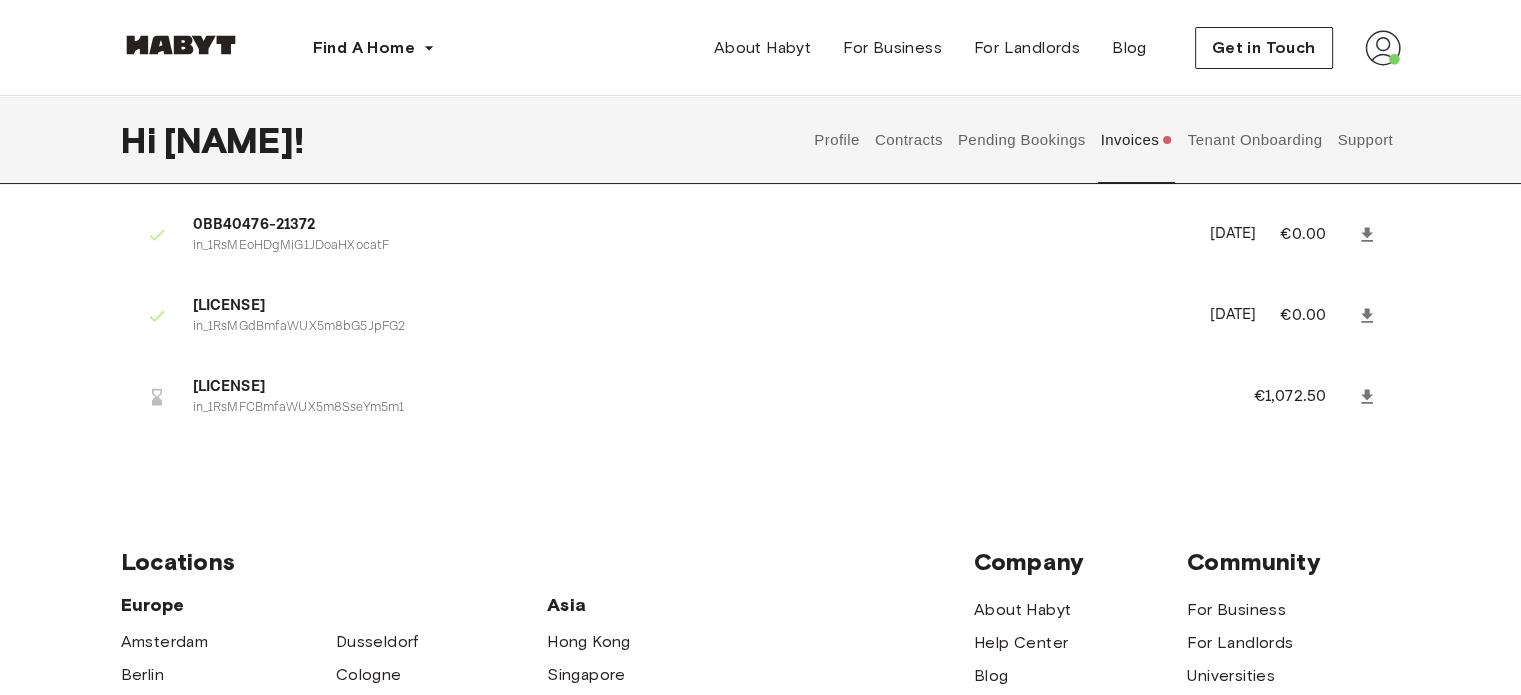 scroll, scrollTop: 68, scrollLeft: 0, axis: vertical 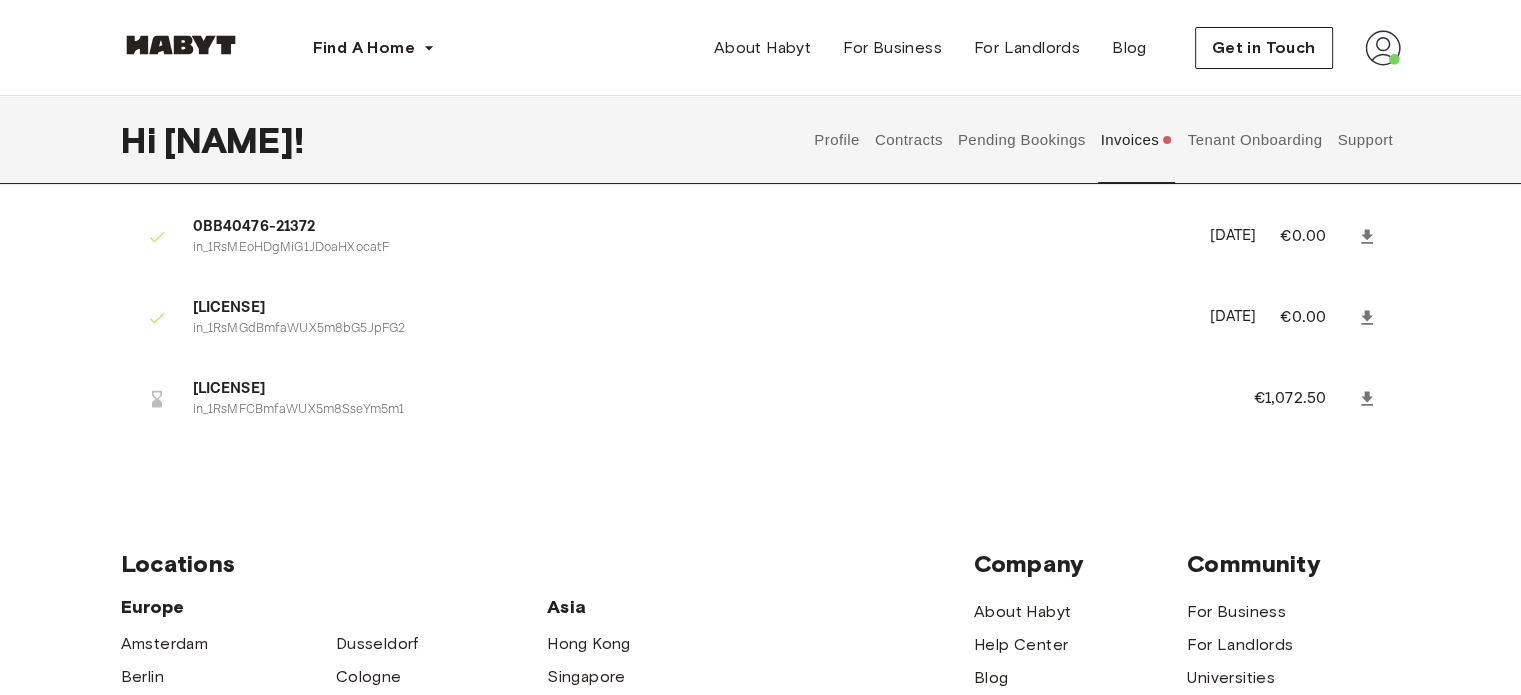 click on "in_1RsMFCBmfaWUX5m8SseYm5m1" at bounding box center (699, 410) 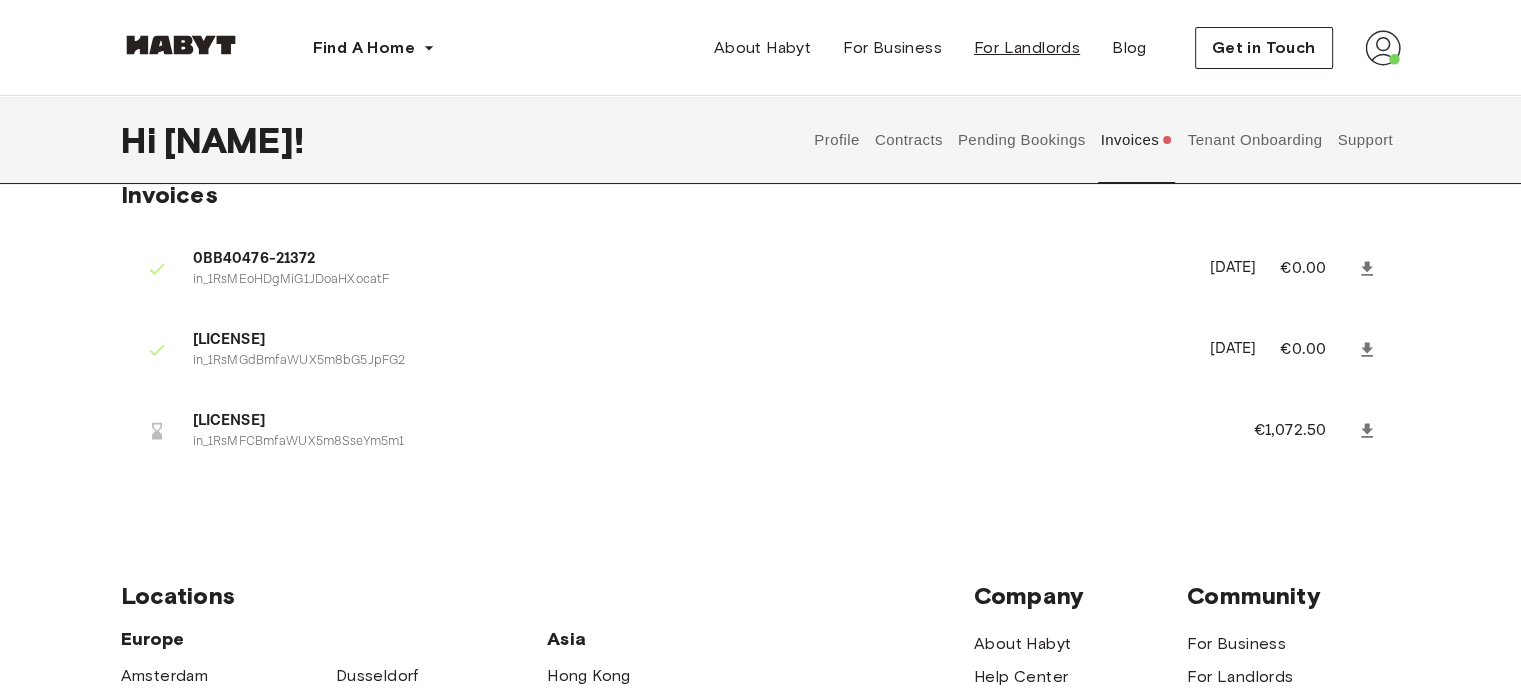 scroll, scrollTop: 35, scrollLeft: 0, axis: vertical 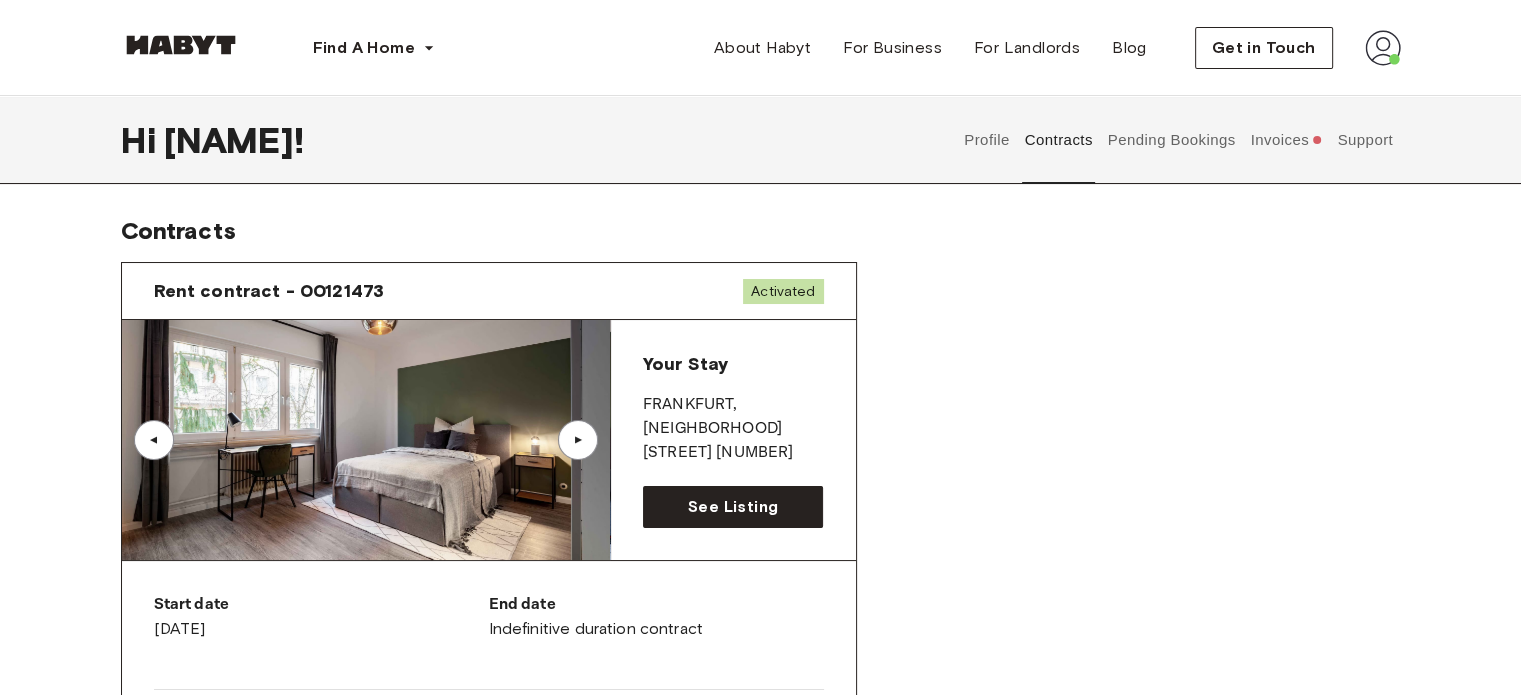 click on "Pending Bookings" at bounding box center (1171, 140) 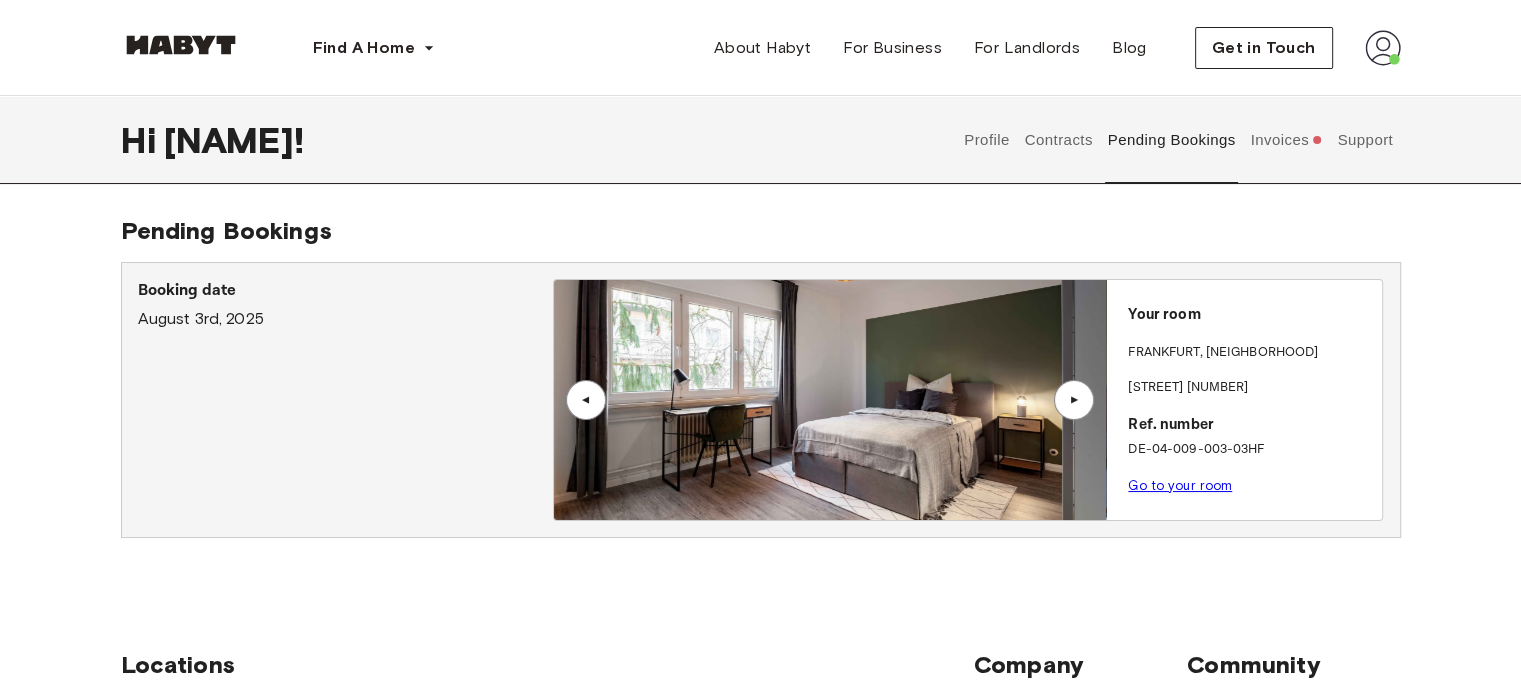 click on "Contracts" at bounding box center [1058, 140] 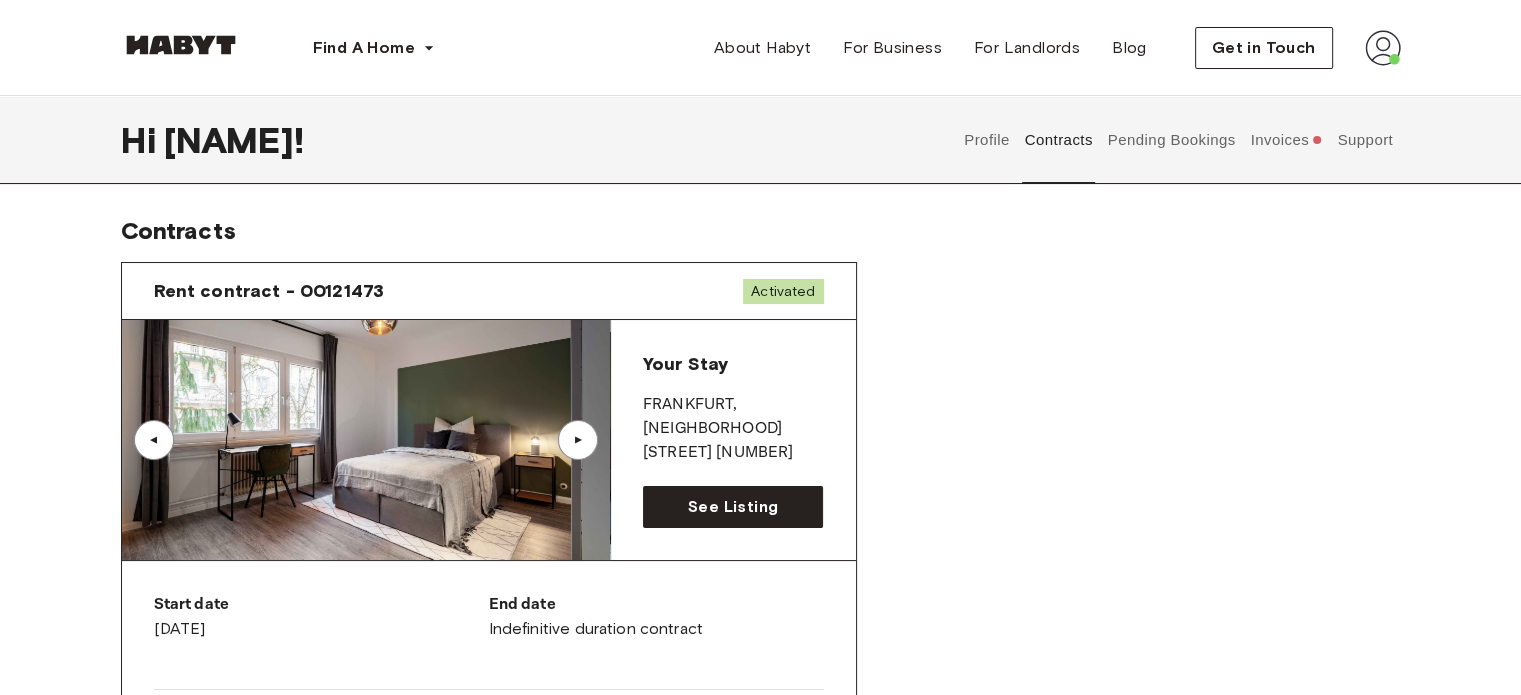 click on "Pending Bookings" at bounding box center [1171, 140] 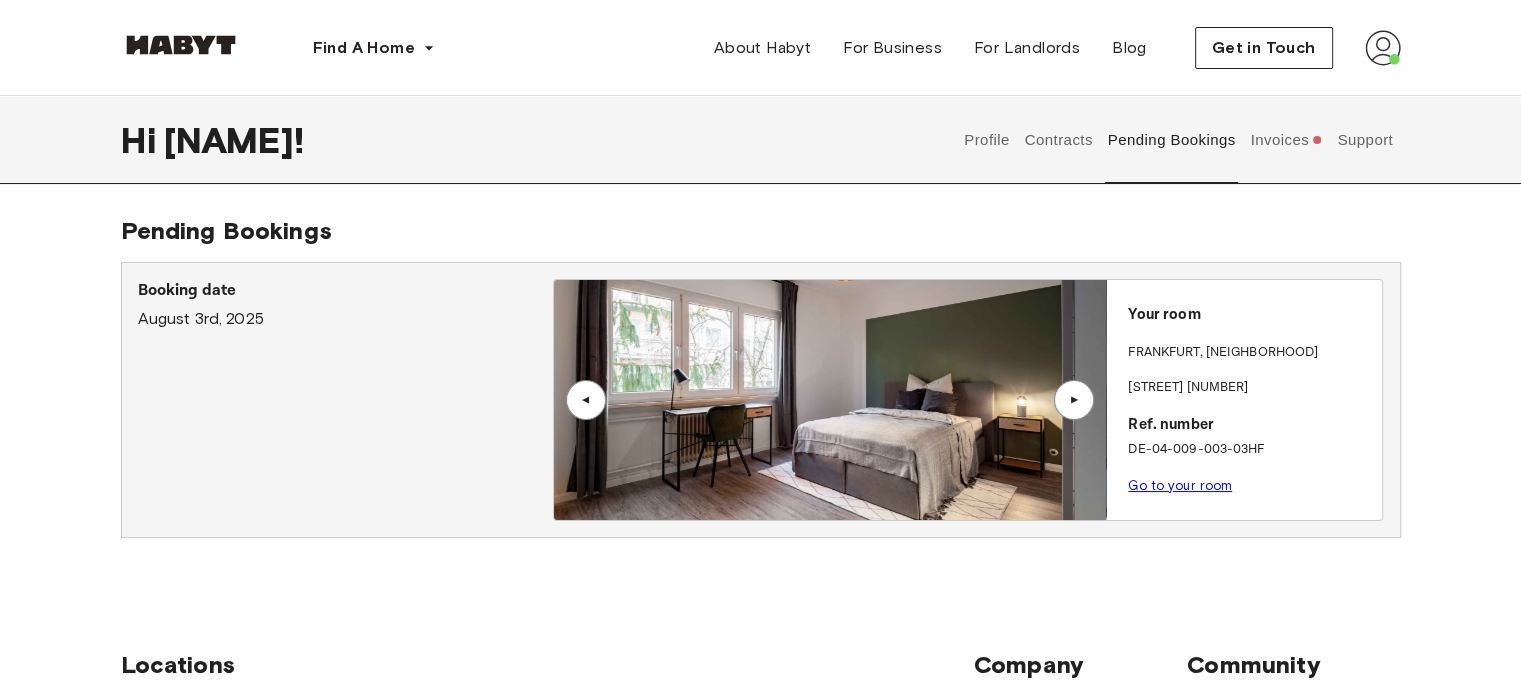click on "Go to your room" at bounding box center [1180, 485] 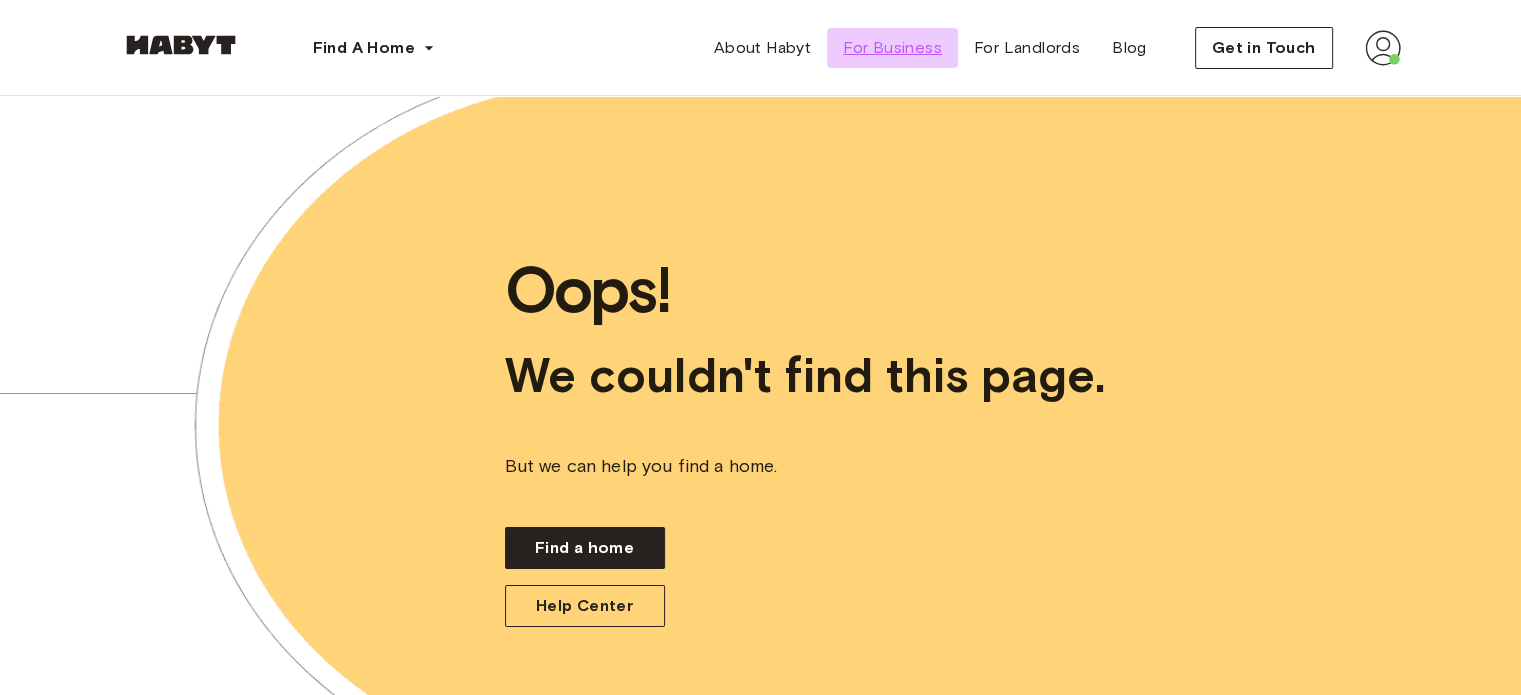 click on "For Business" at bounding box center [892, 48] 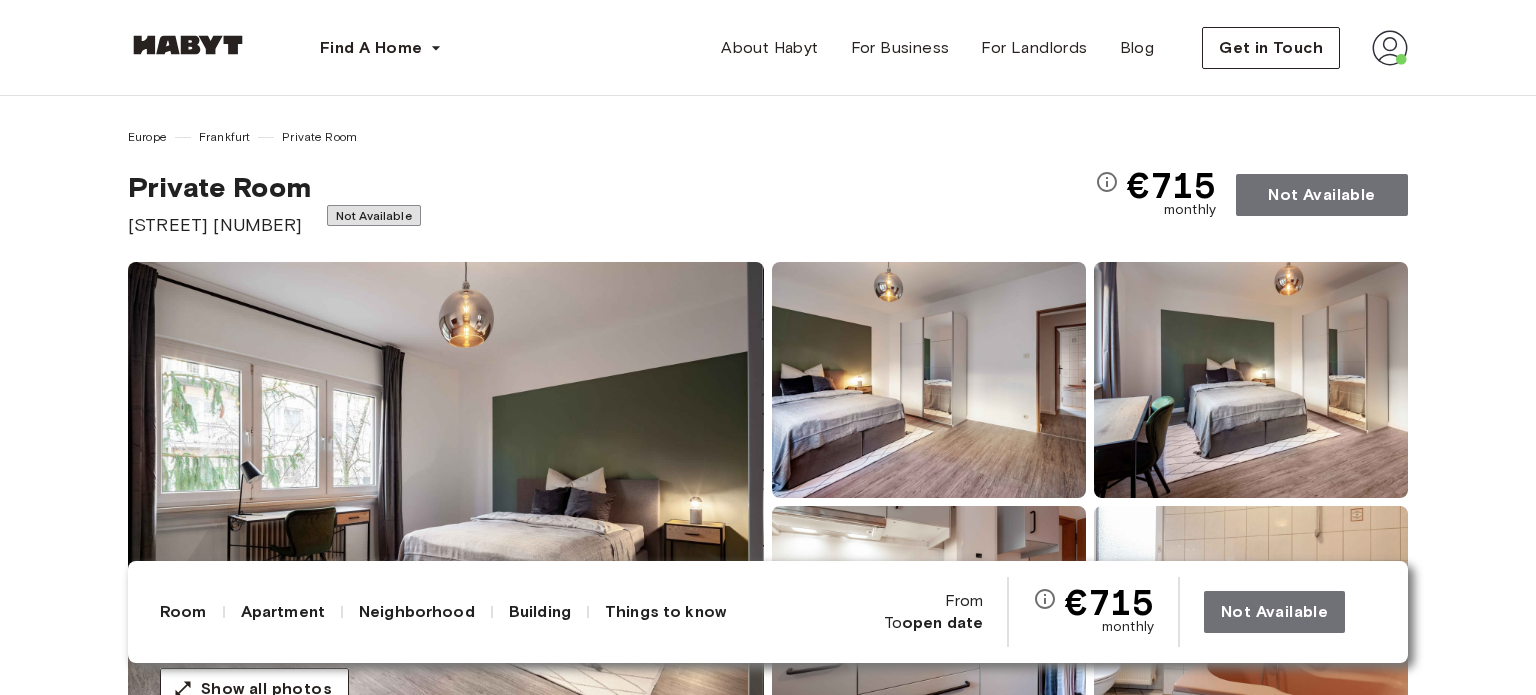 scroll, scrollTop: 0, scrollLeft: 0, axis: both 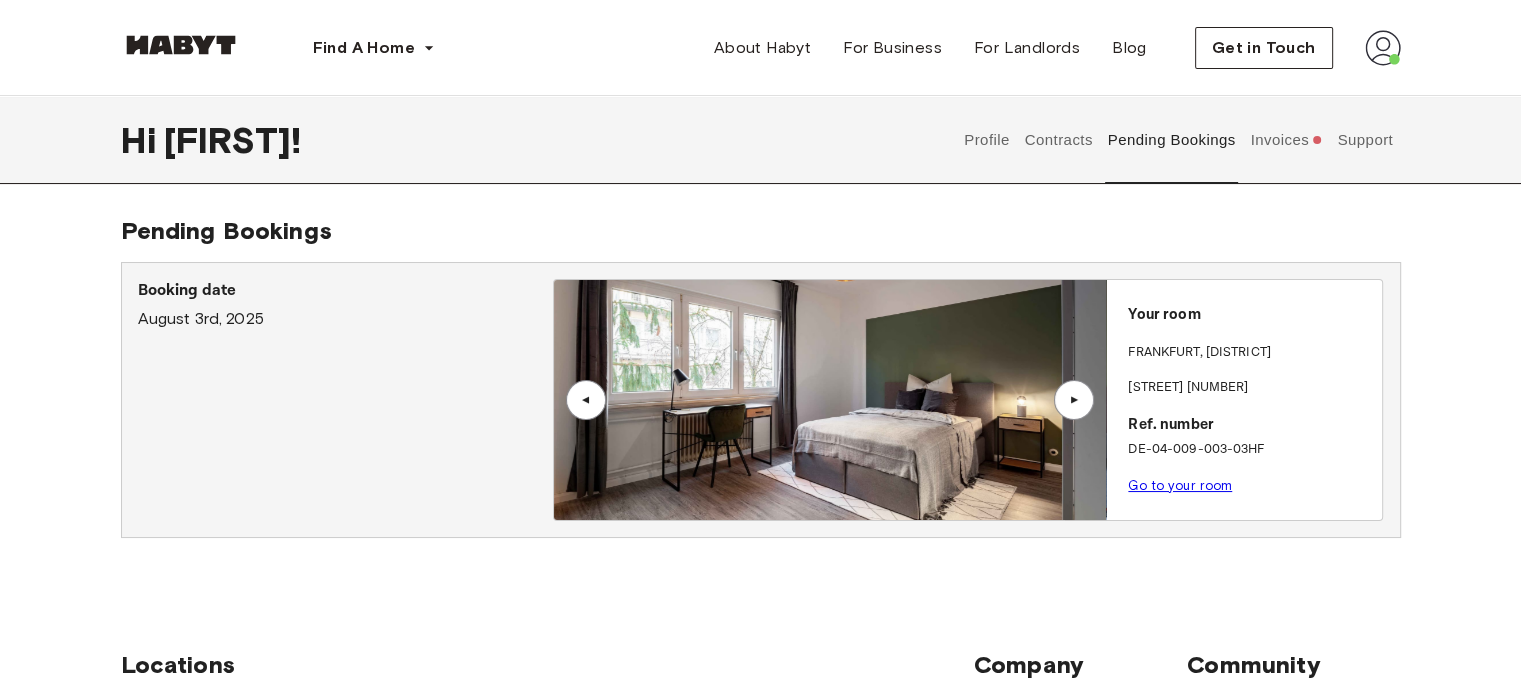 click on "Contracts" at bounding box center (1058, 140) 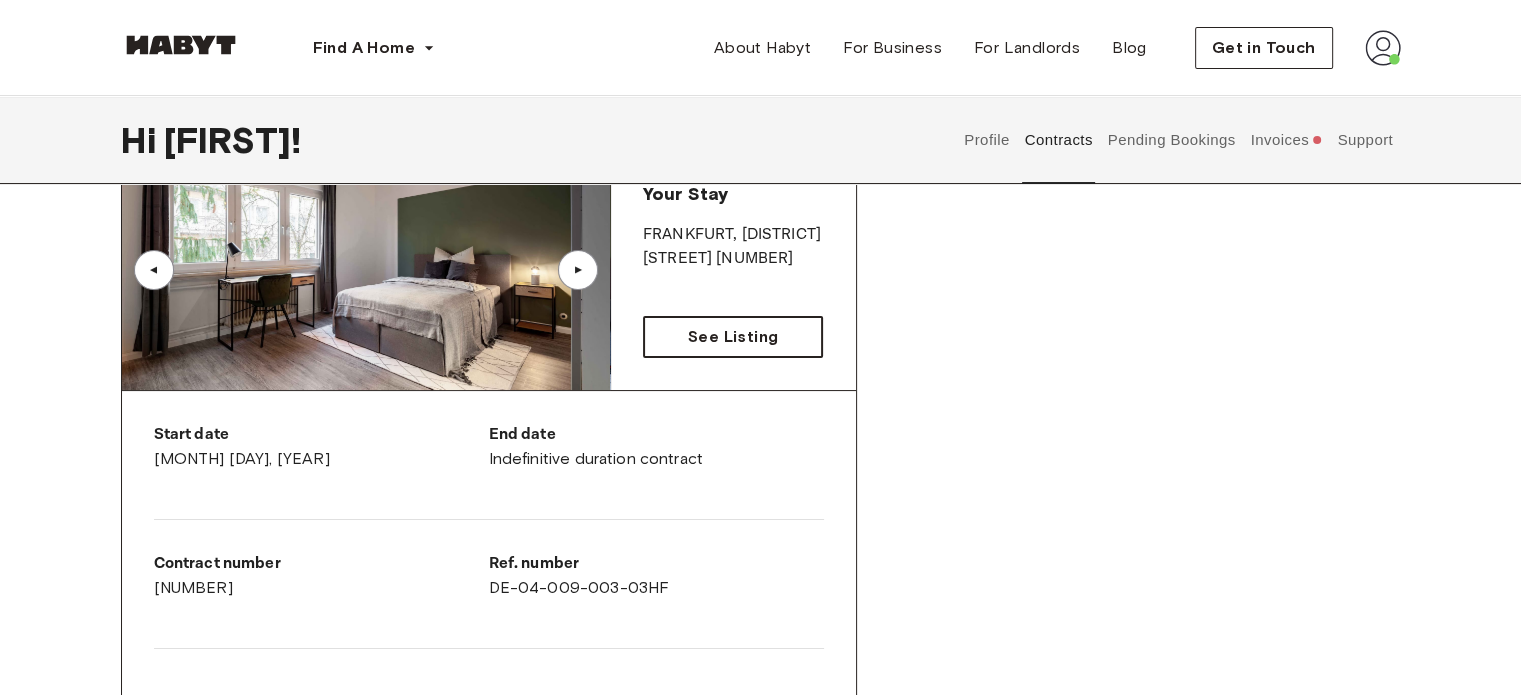 scroll, scrollTop: 168, scrollLeft: 0, axis: vertical 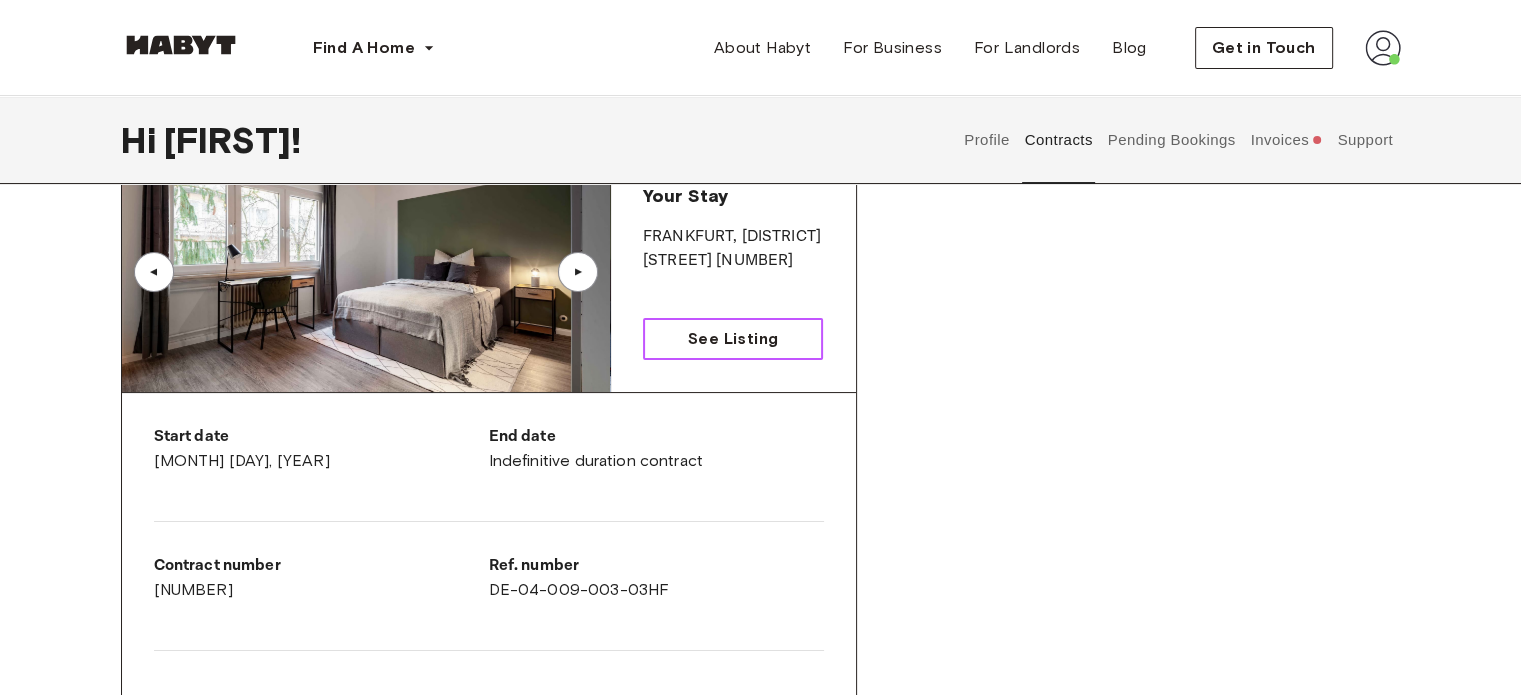 click on "See Listing" at bounding box center [733, 339] 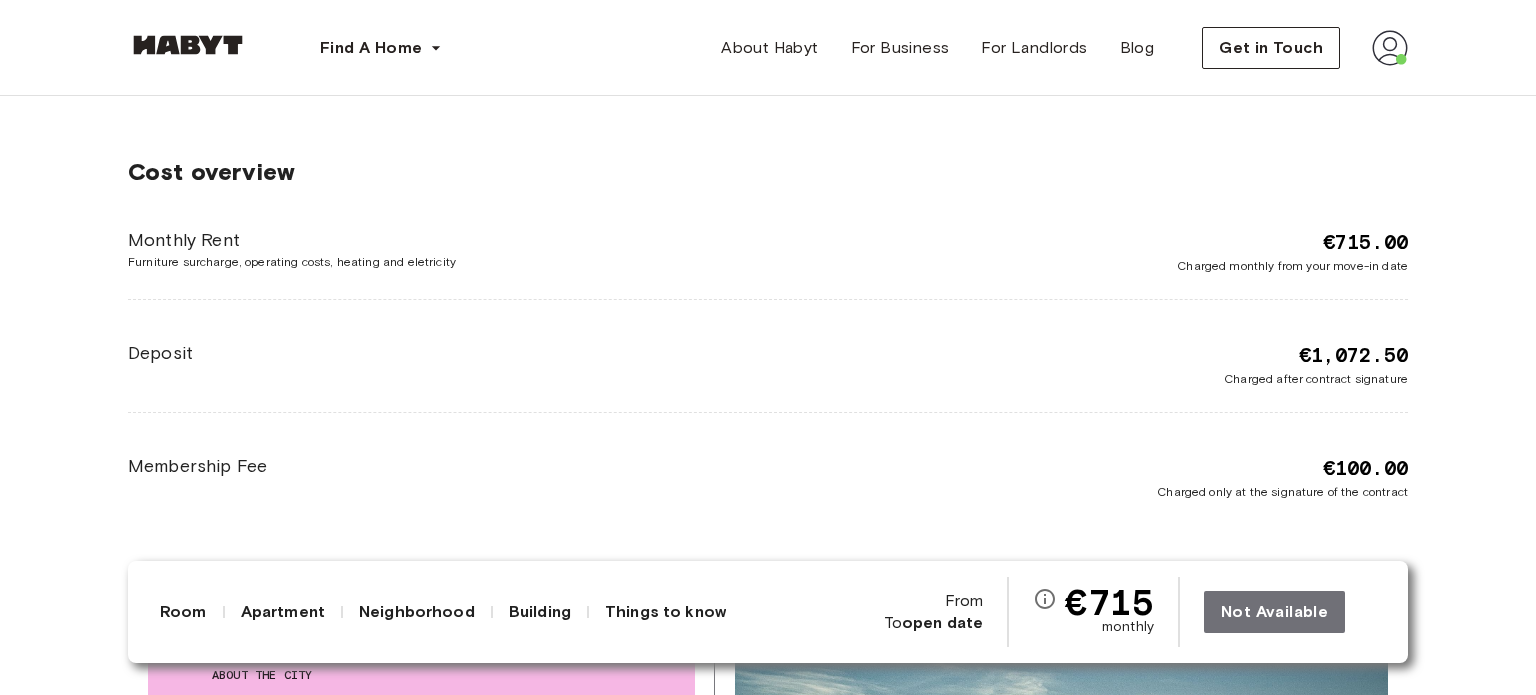scroll, scrollTop: 2847, scrollLeft: 0, axis: vertical 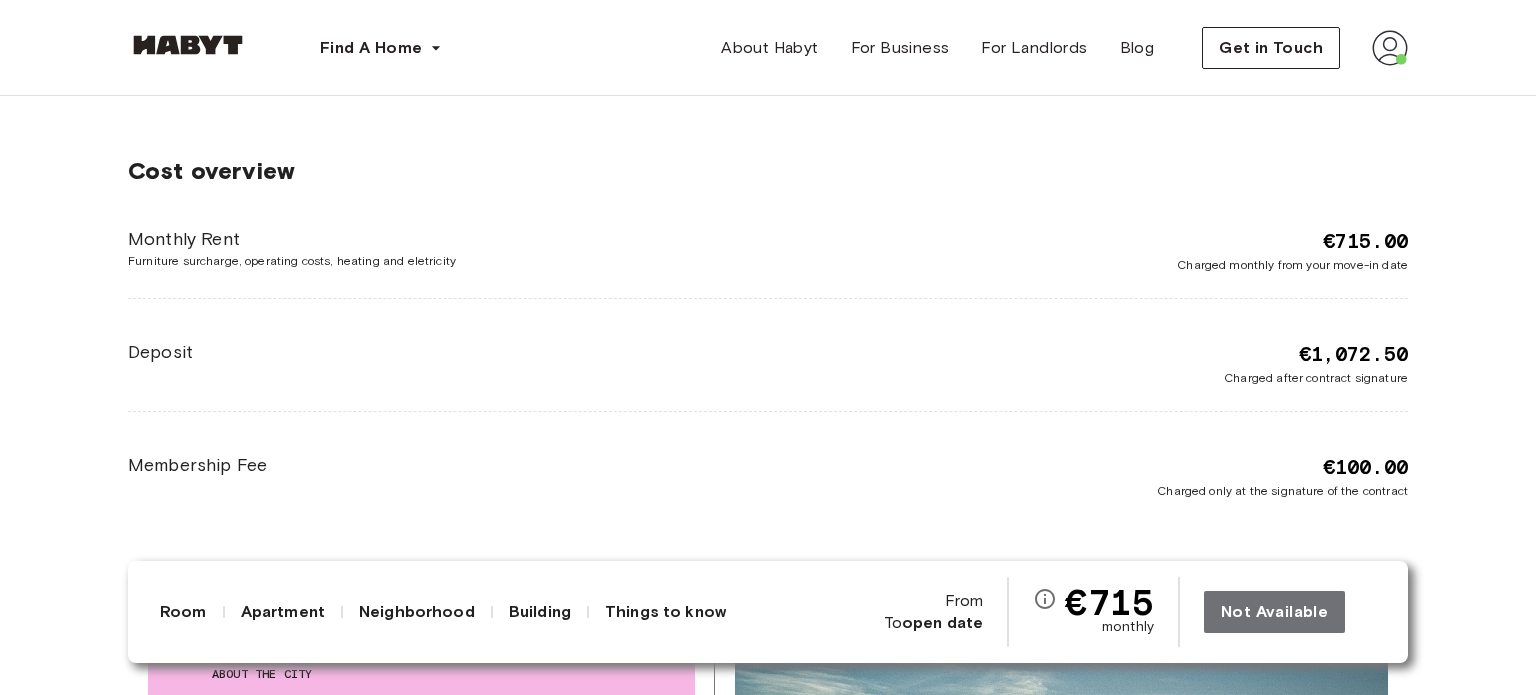 click on "Things to know" at bounding box center [665, 612] 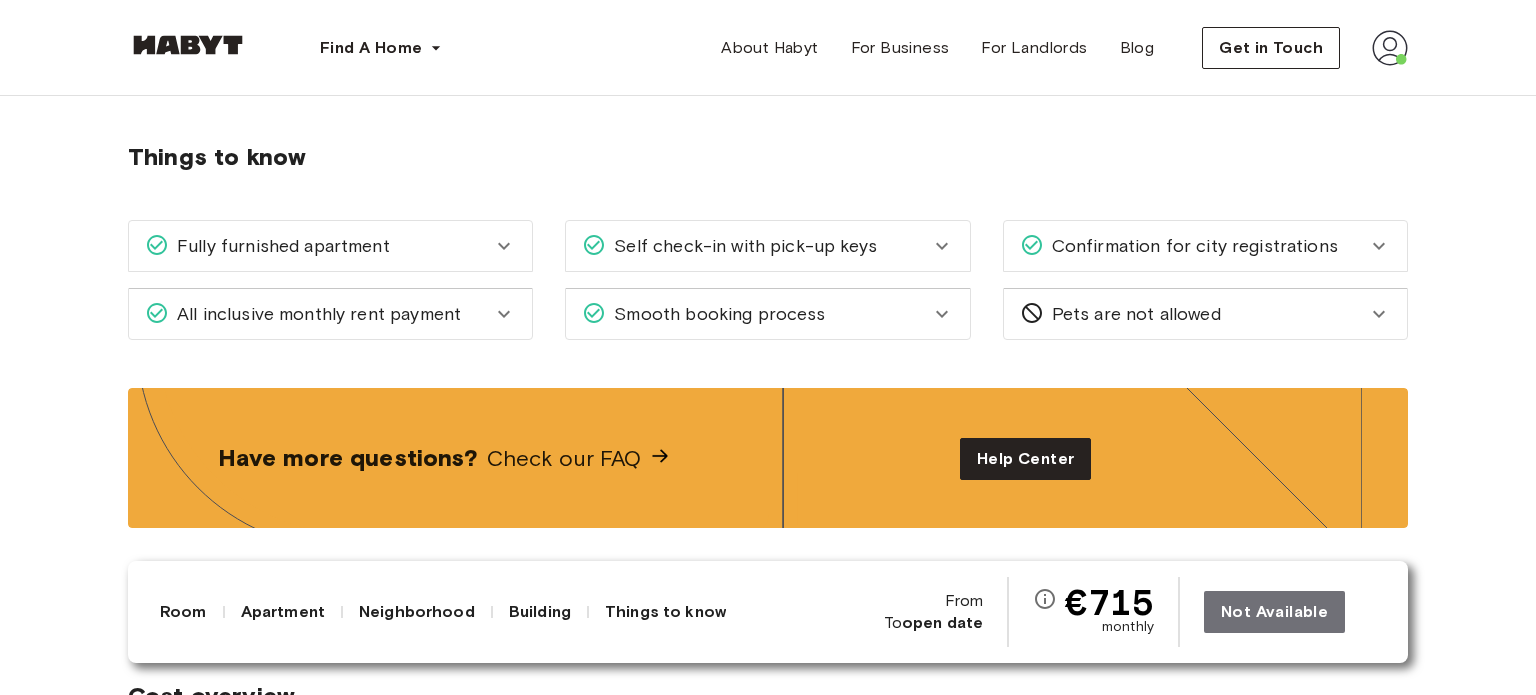 scroll, scrollTop: 2323, scrollLeft: 0, axis: vertical 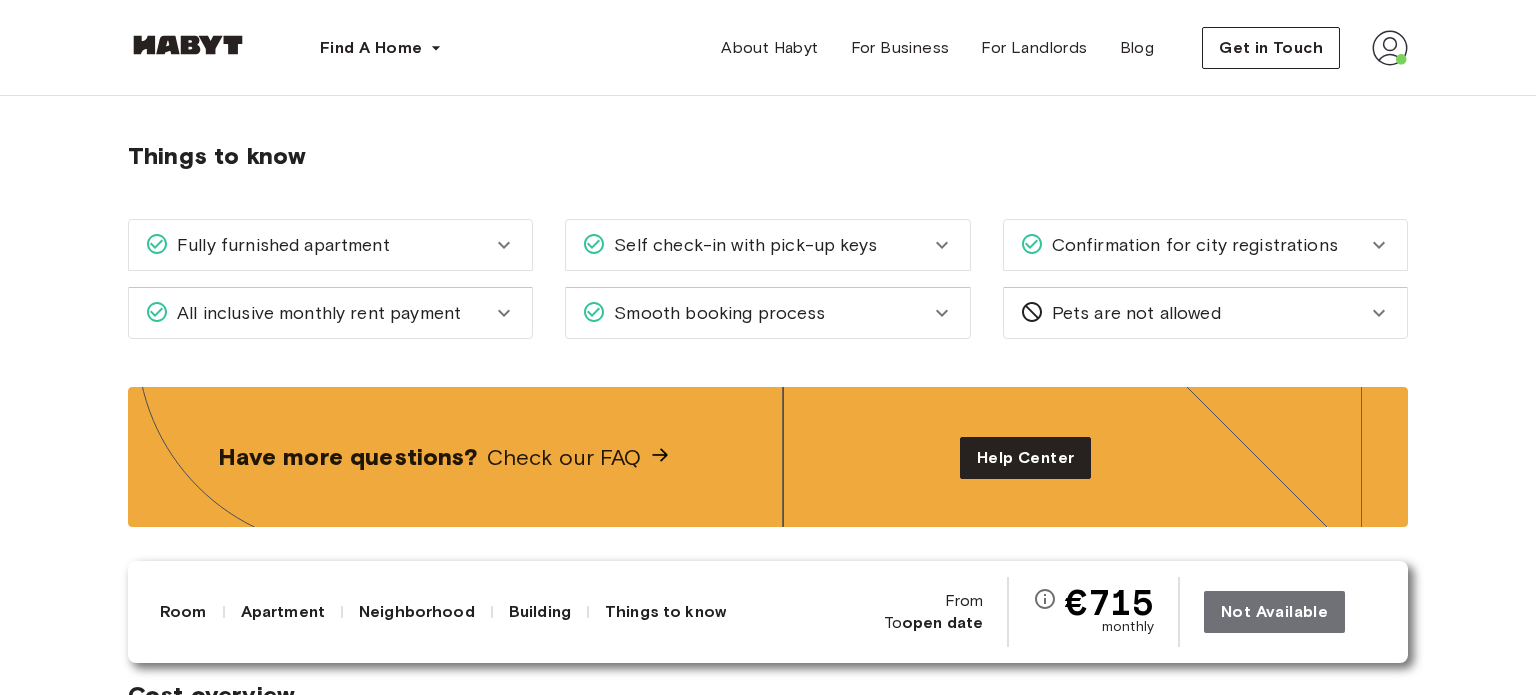 click on "Fully furnished apartment" at bounding box center [330, 245] 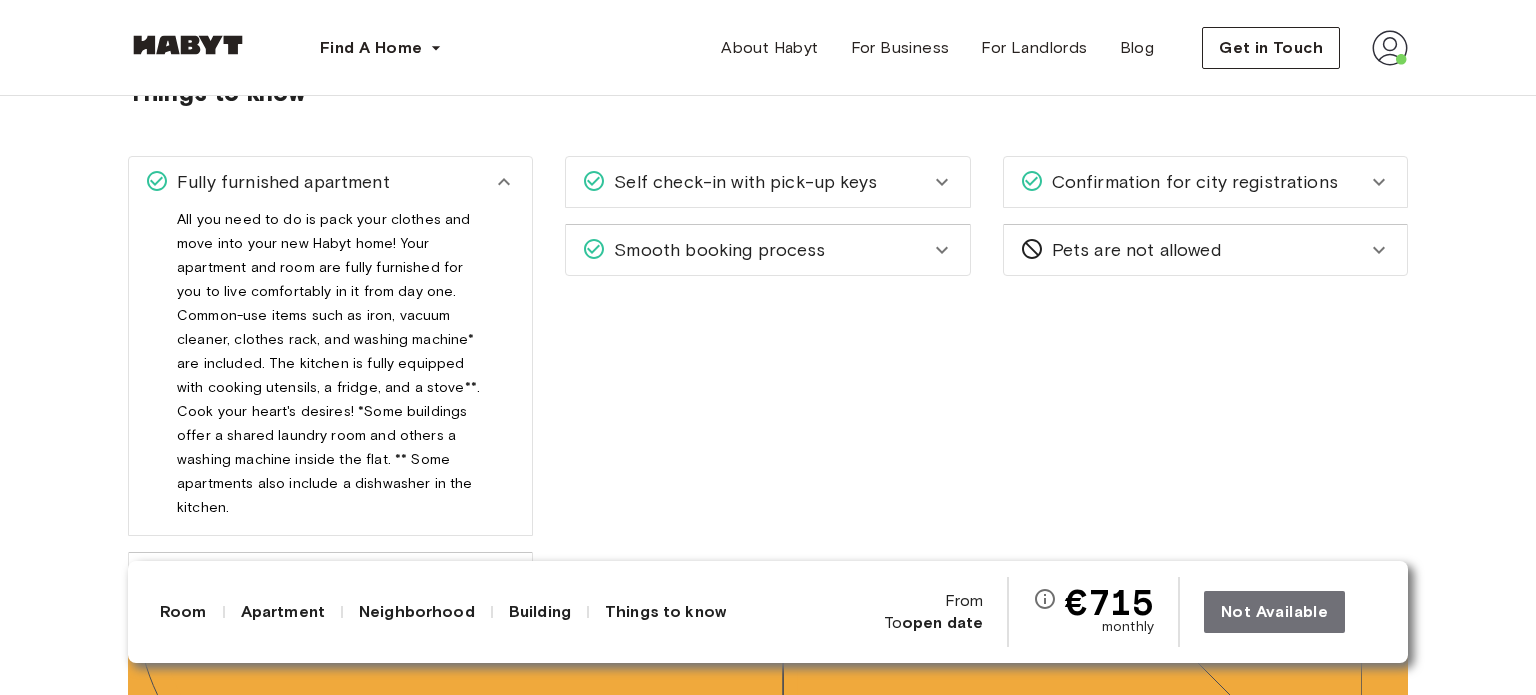 scroll, scrollTop: 2387, scrollLeft: 0, axis: vertical 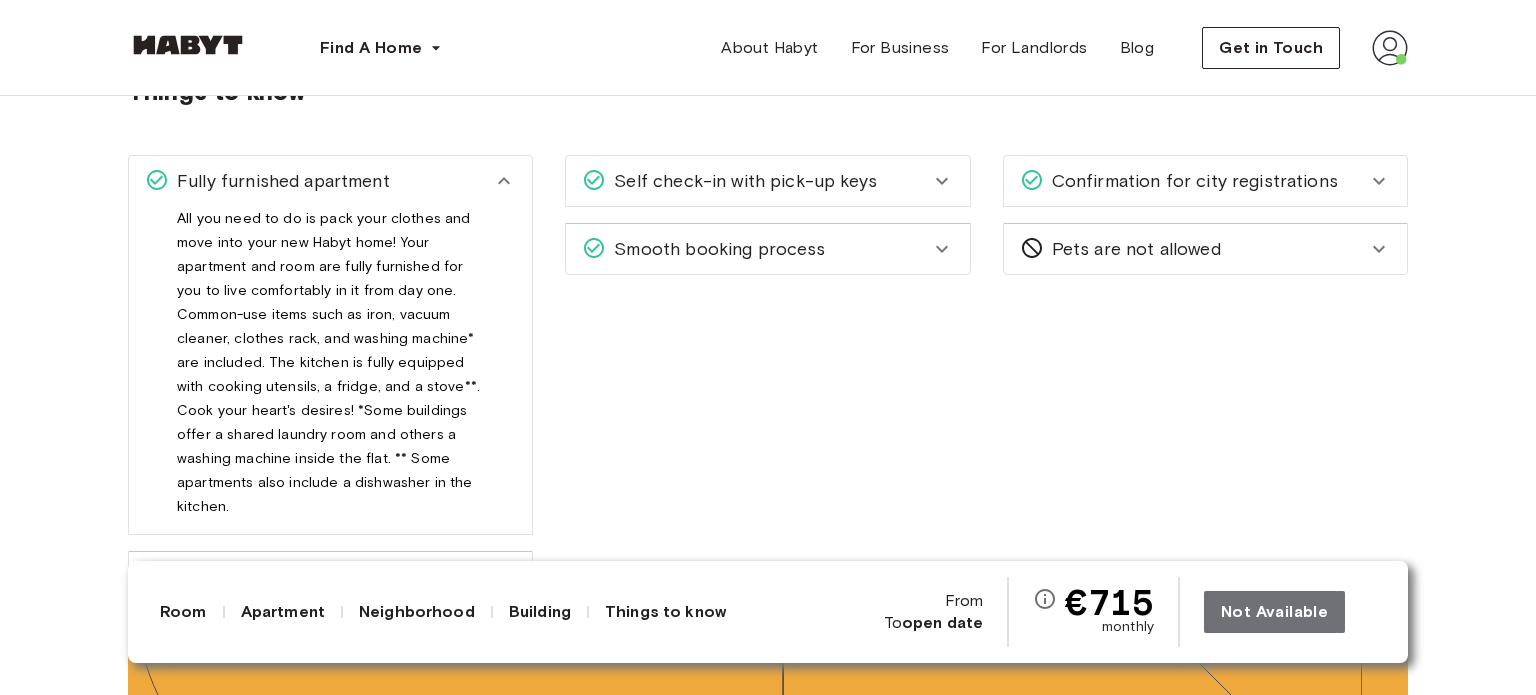 click on "Fully furnished apartment" at bounding box center [318, 181] 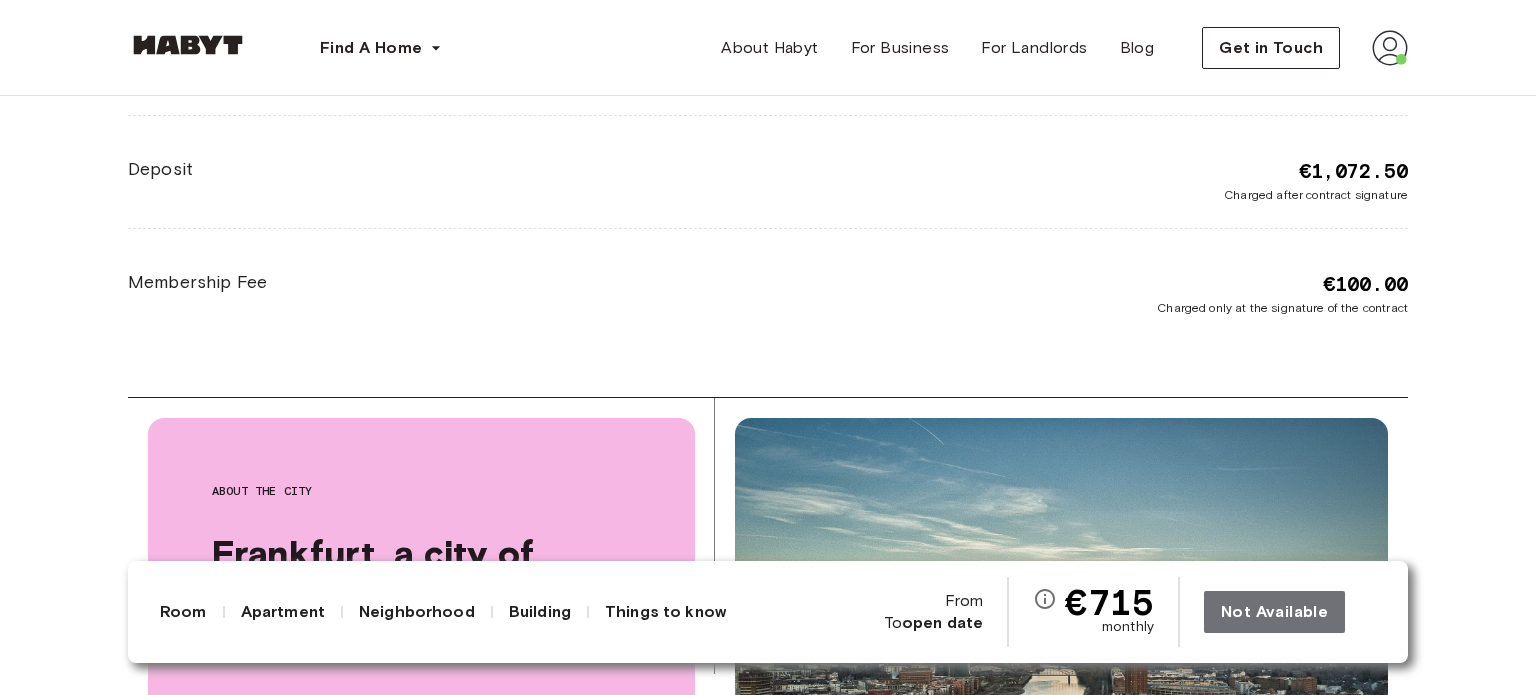 scroll, scrollTop: 3054, scrollLeft: 0, axis: vertical 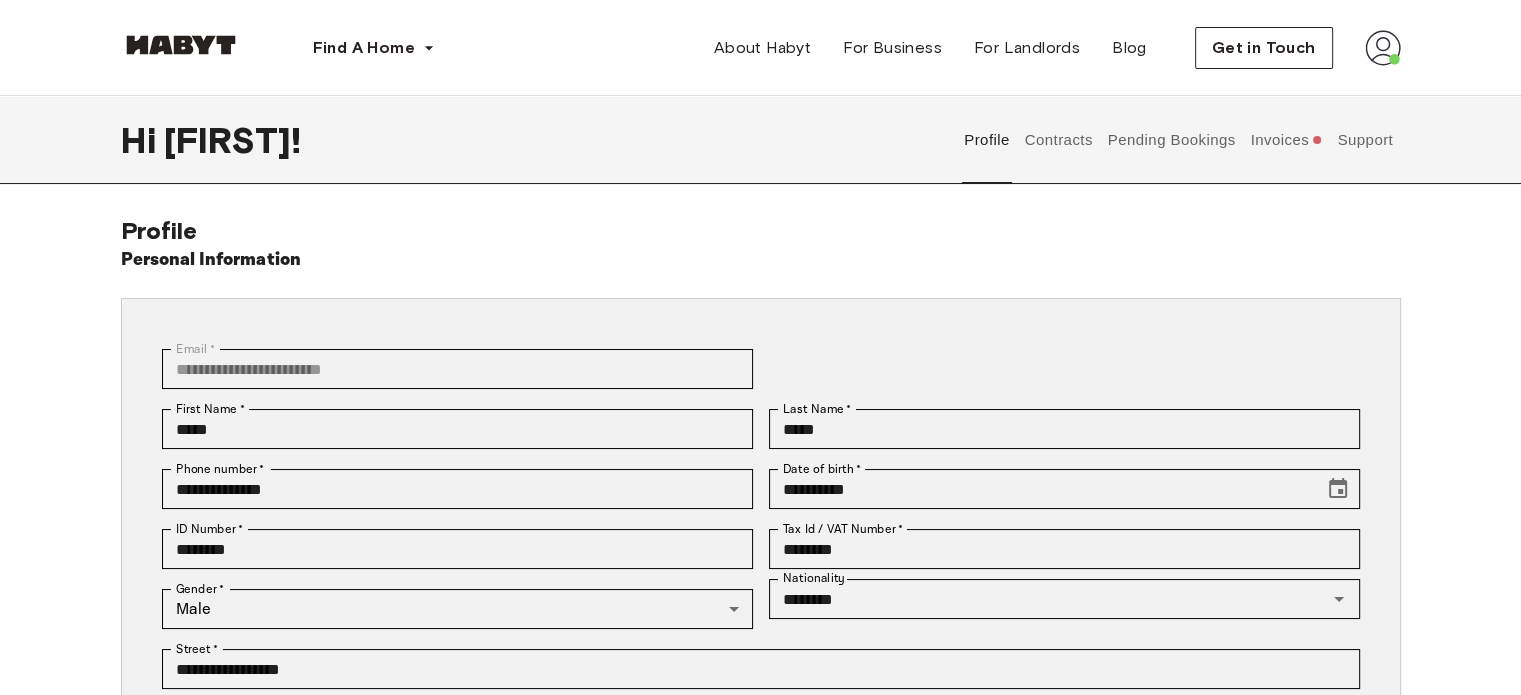 click on "Contracts" at bounding box center (1058, 140) 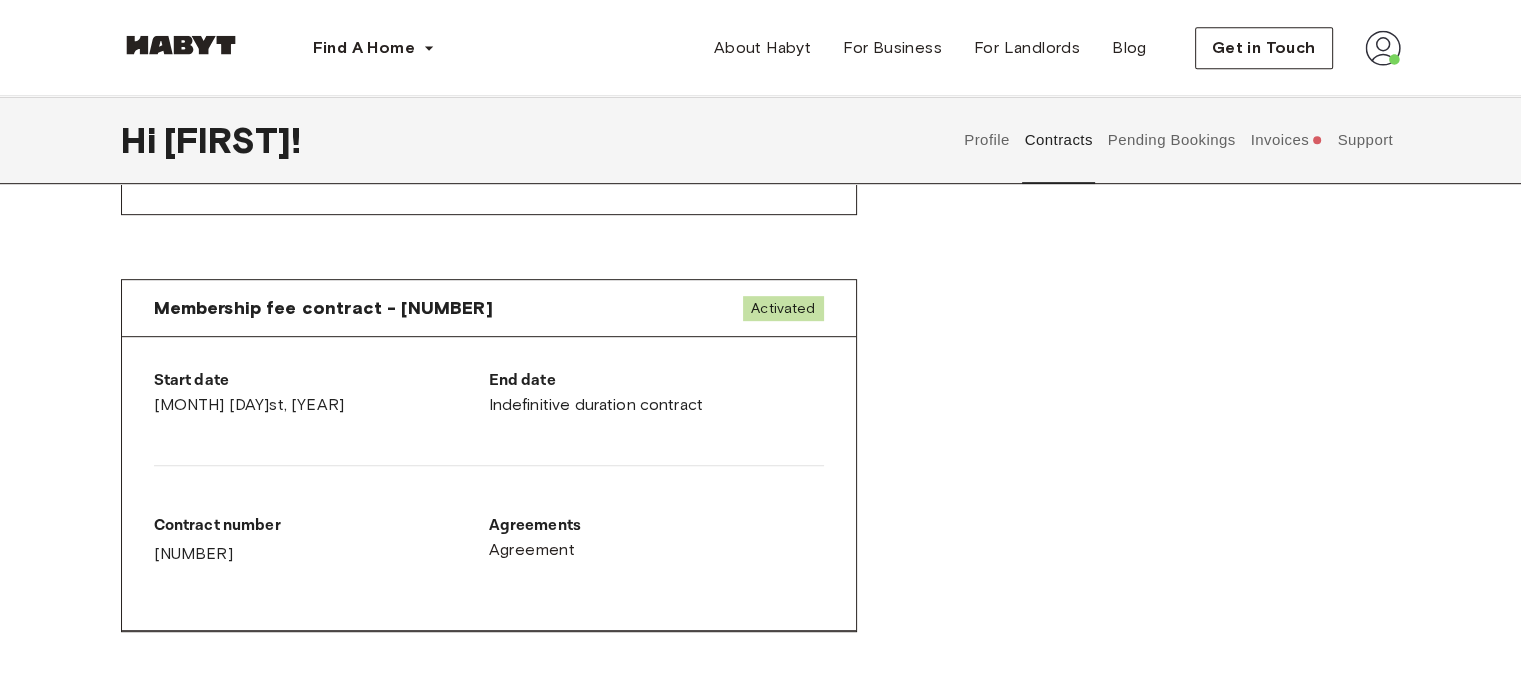 scroll, scrollTop: 976, scrollLeft: 0, axis: vertical 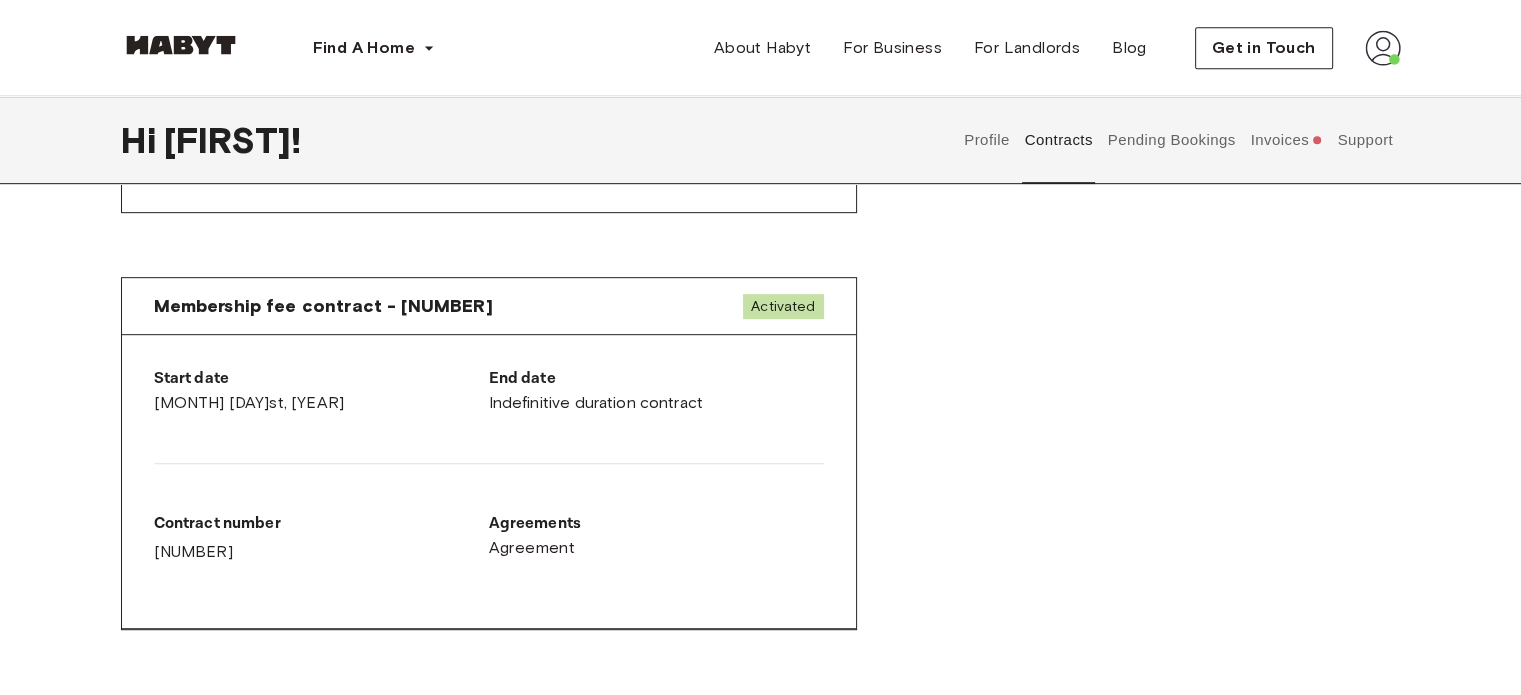 click on "Pending Bookings" at bounding box center (1171, 140) 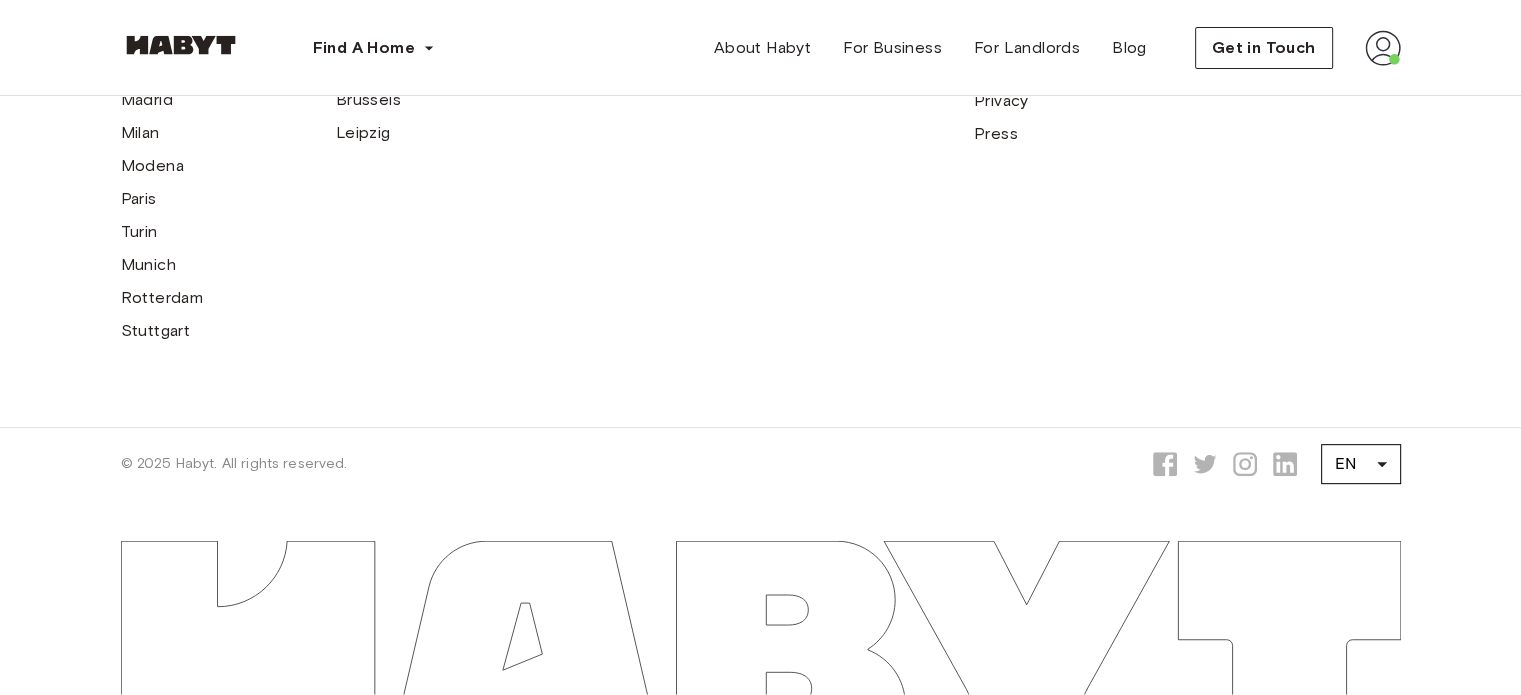 scroll, scrollTop: 808, scrollLeft: 0, axis: vertical 